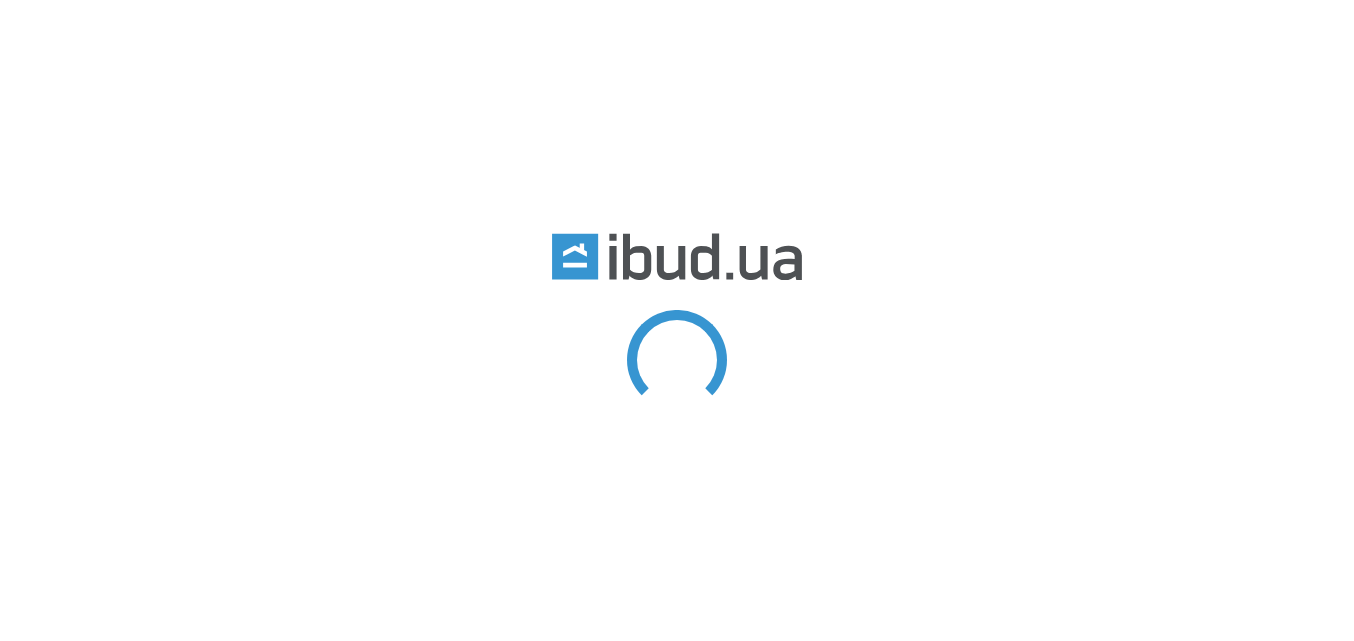 scroll, scrollTop: 0, scrollLeft: 0, axis: both 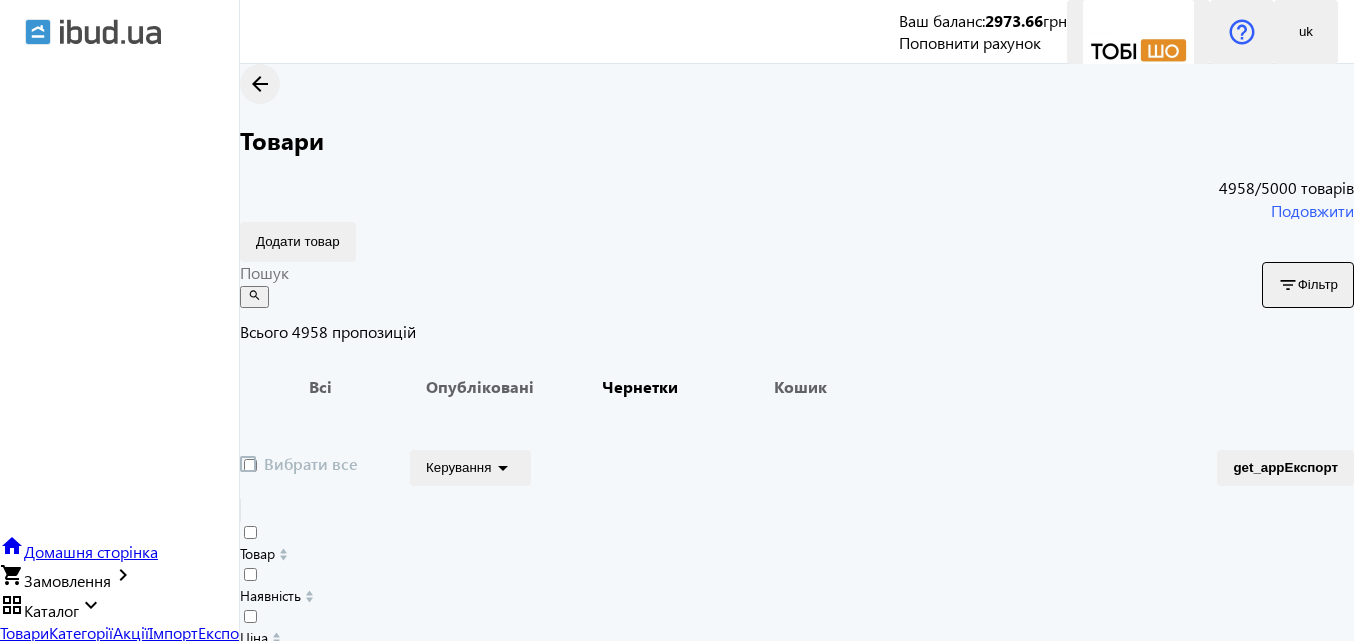 click on "Чернетки" at bounding box center (640, 387) 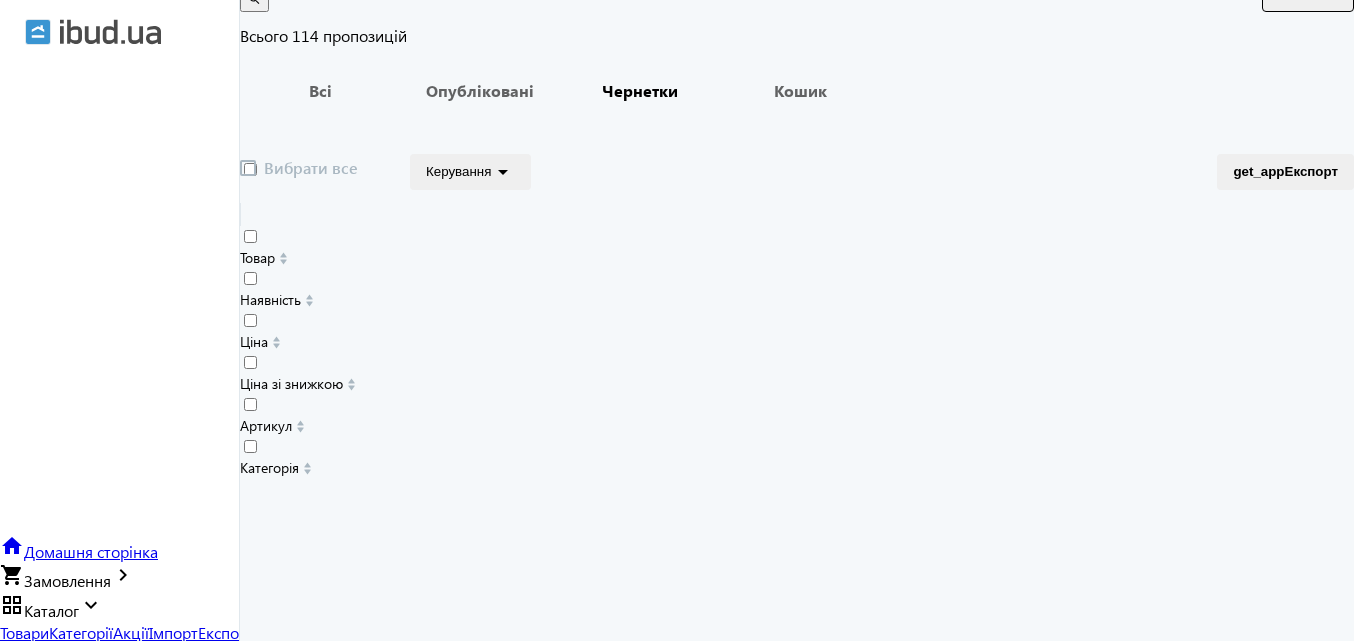 scroll, scrollTop: 300, scrollLeft: 0, axis: vertical 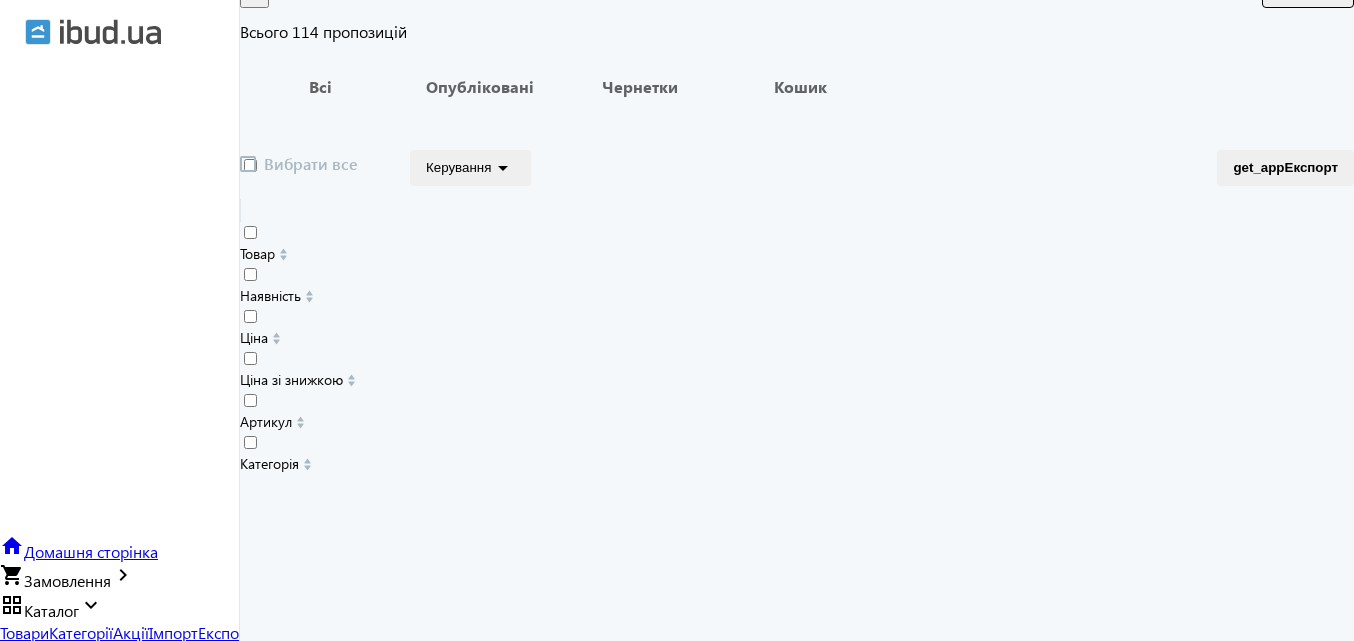 click at bounding box center [400, 8079] 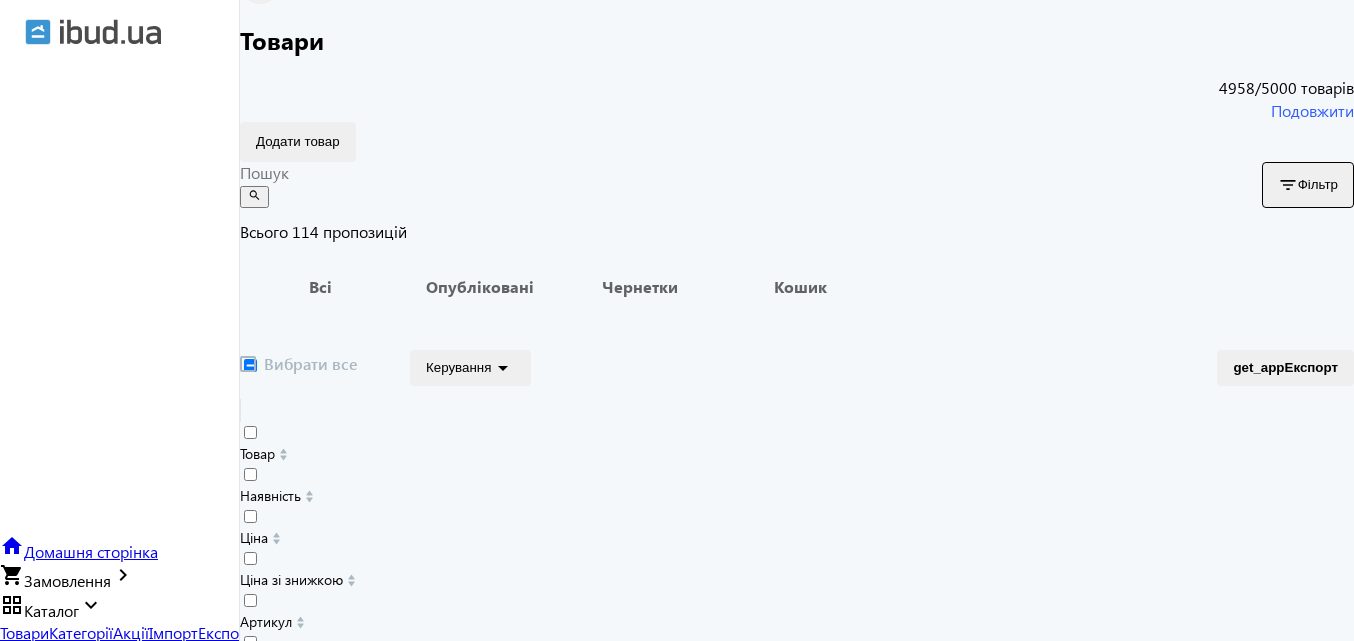 scroll, scrollTop: 400, scrollLeft: 0, axis: vertical 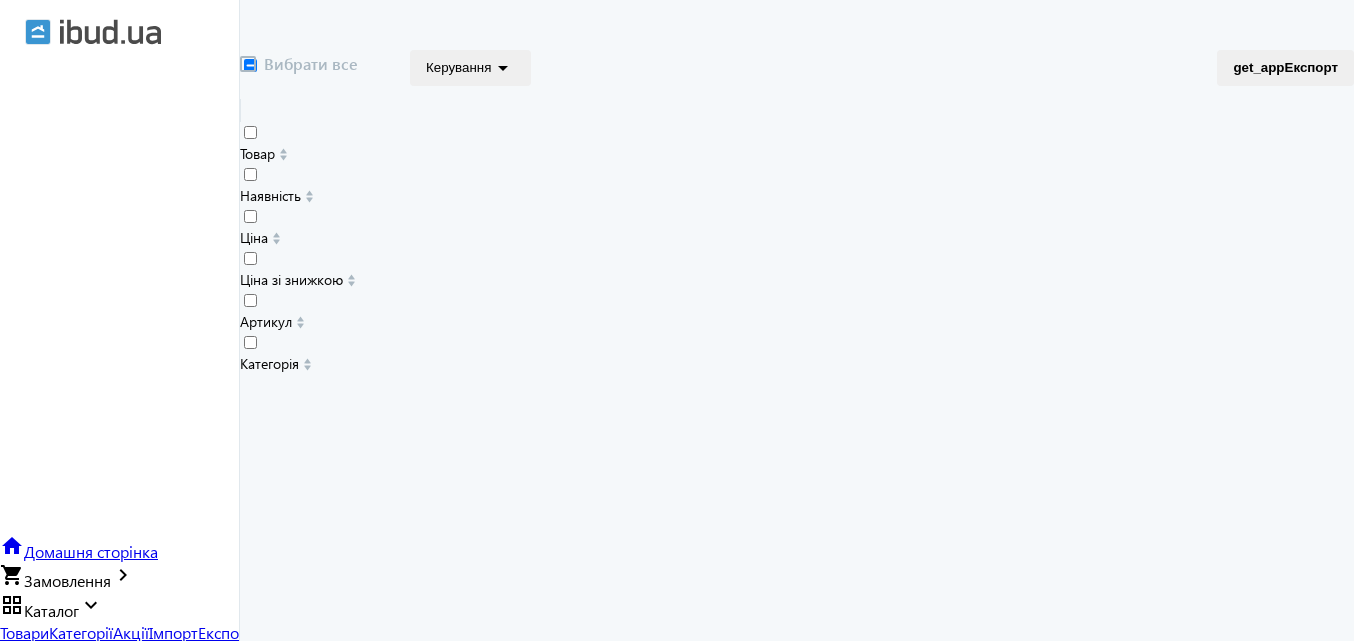 click at bounding box center (400, 7979) 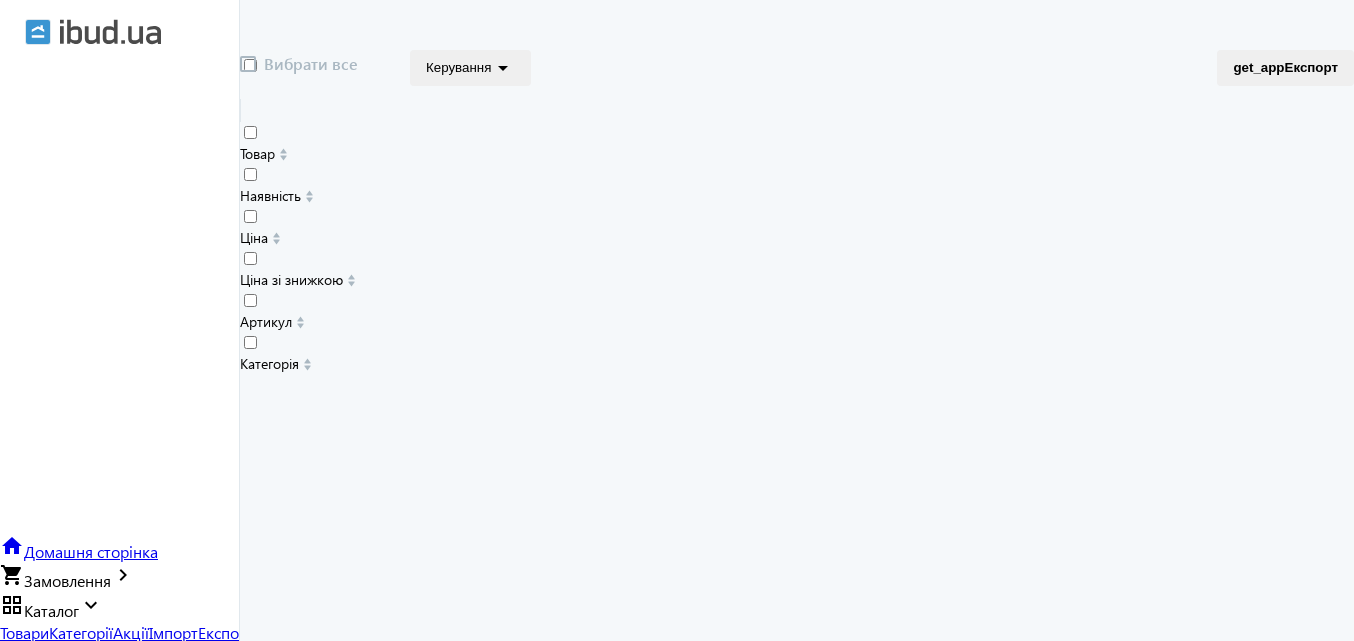 click at bounding box center (400, 7847) 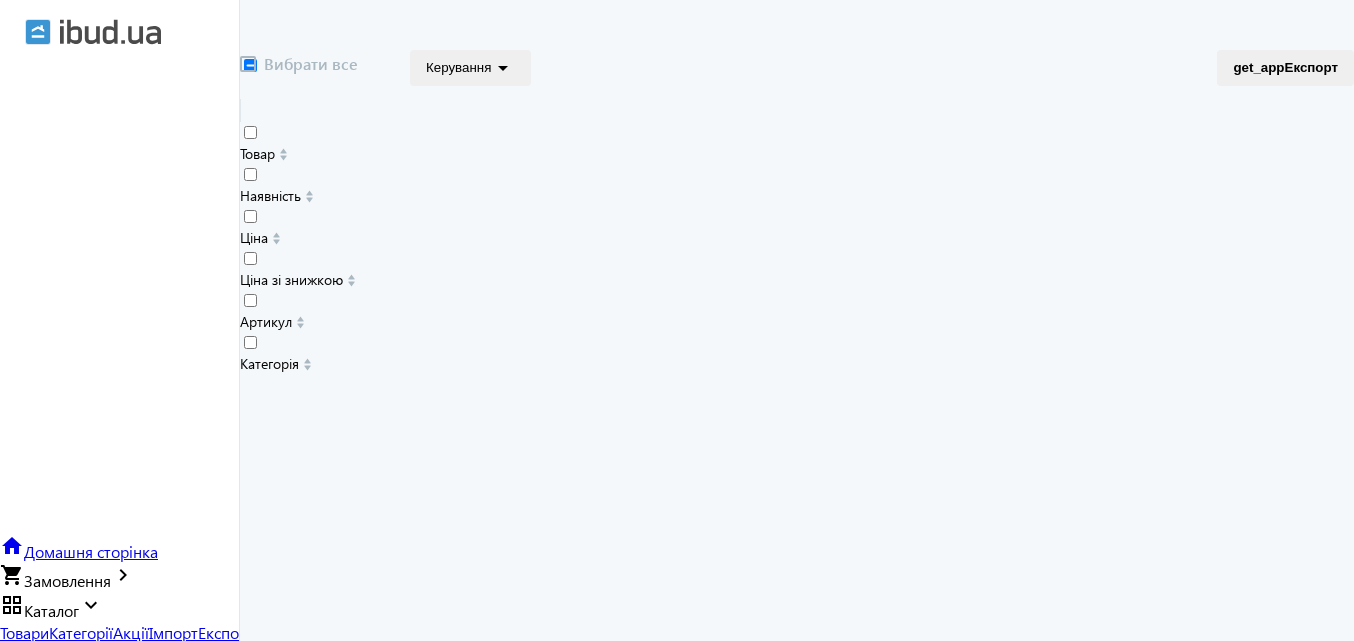 scroll, scrollTop: 300, scrollLeft: 0, axis: vertical 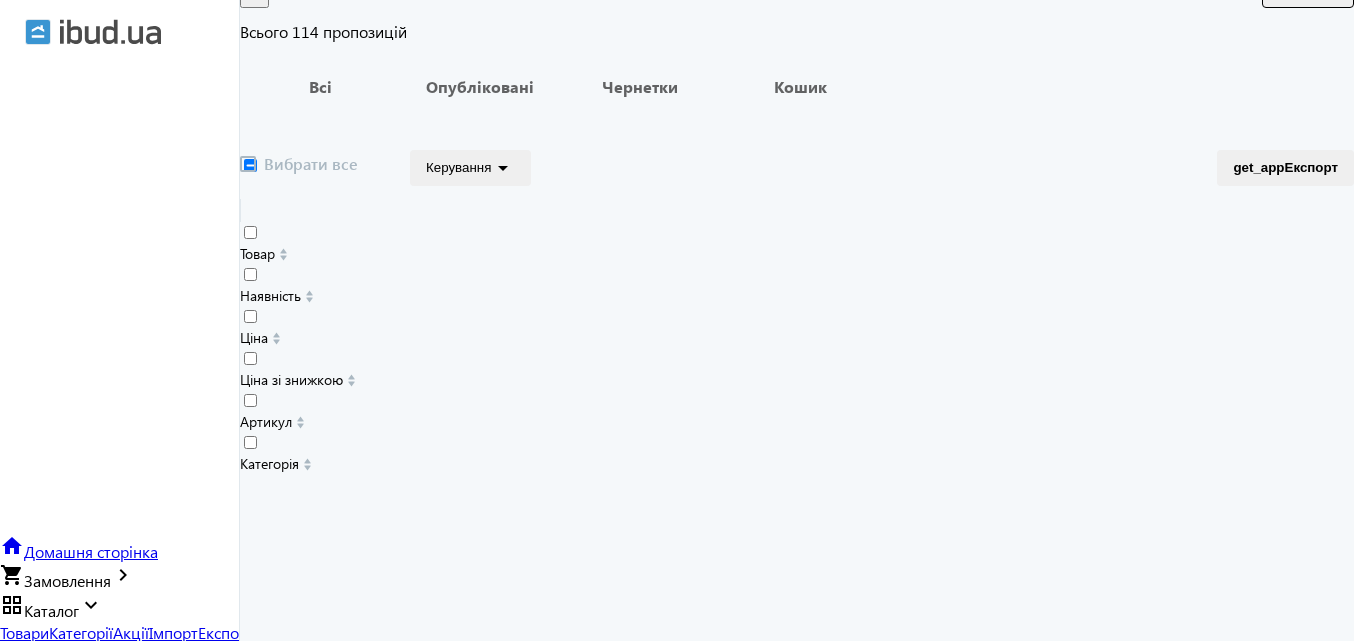 click on "arrow_drop_down" at bounding box center (503, 168) 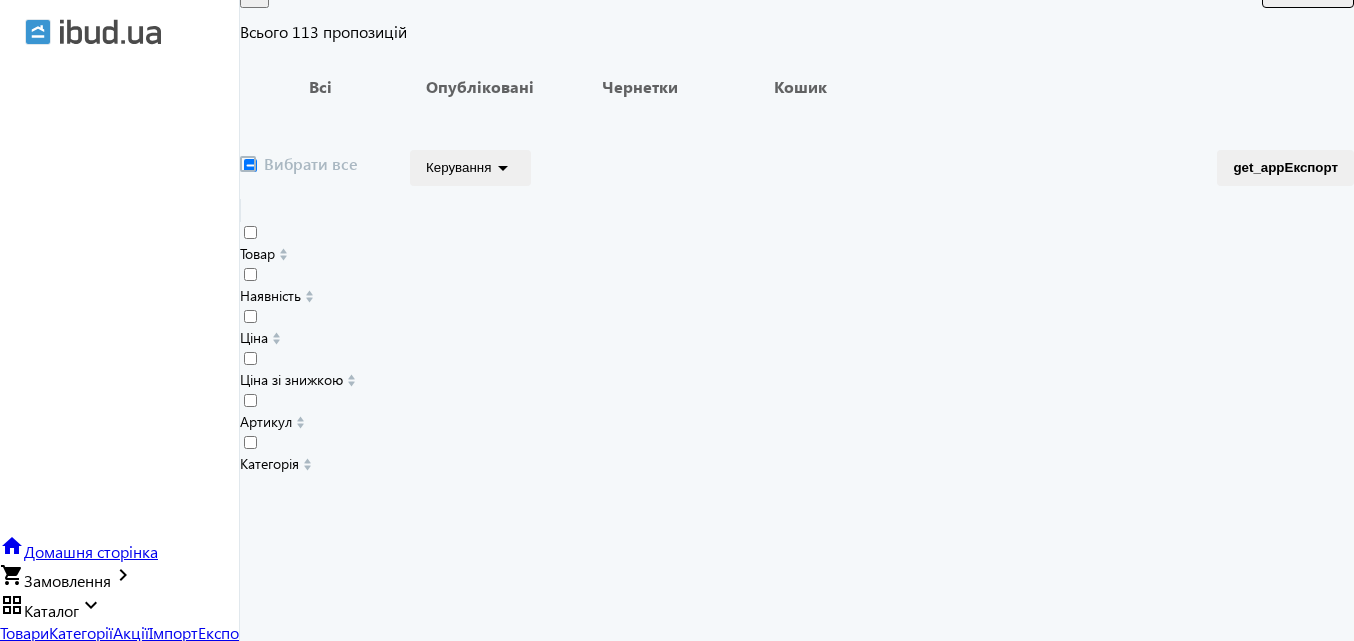 scroll, scrollTop: 1200, scrollLeft: 0, axis: vertical 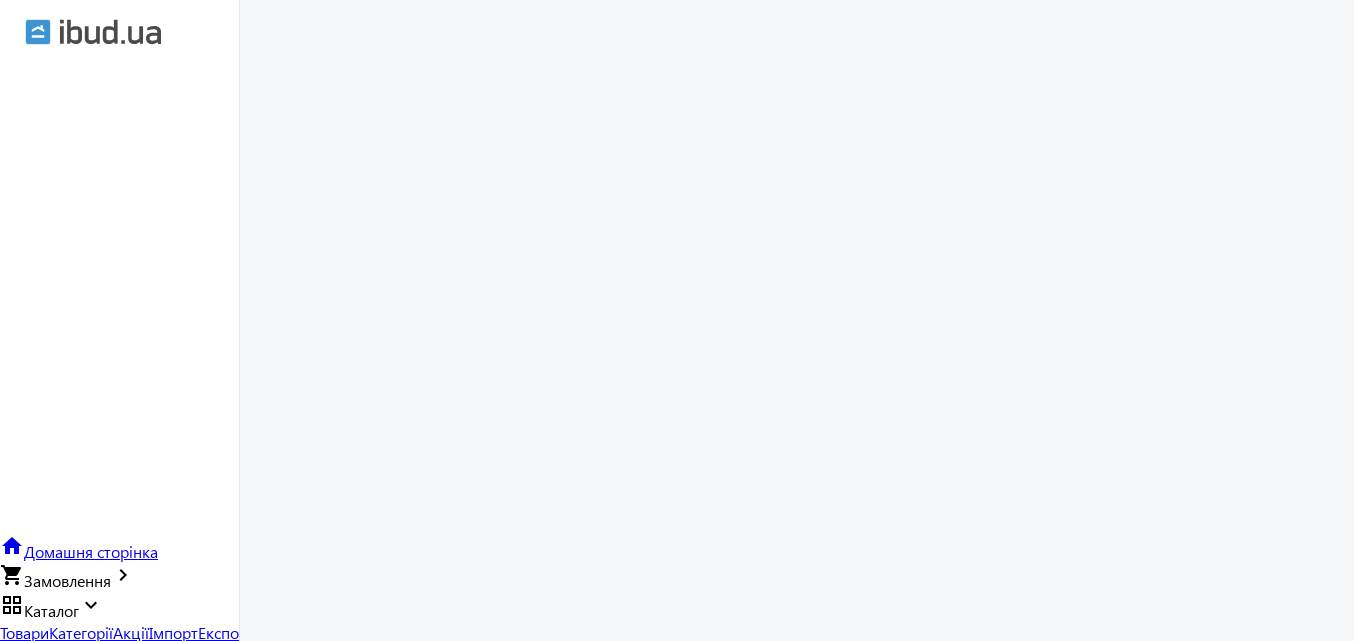 click at bounding box center (400, 8565) 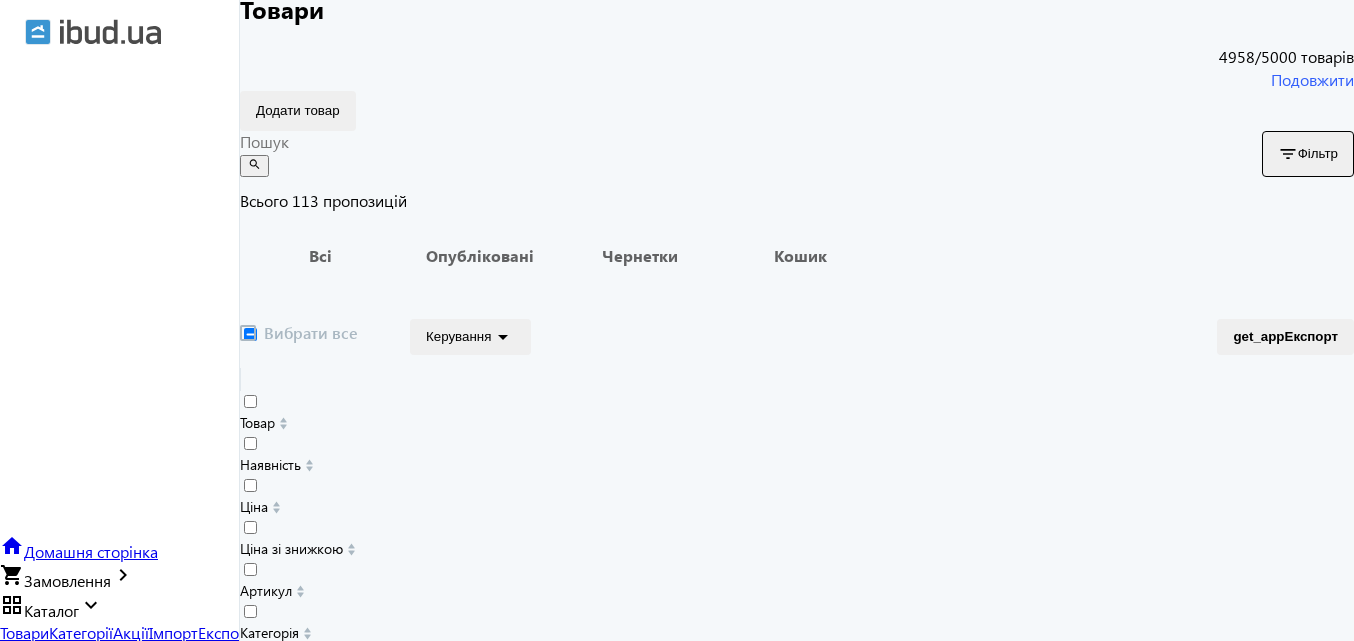 scroll, scrollTop: 0, scrollLeft: 0, axis: both 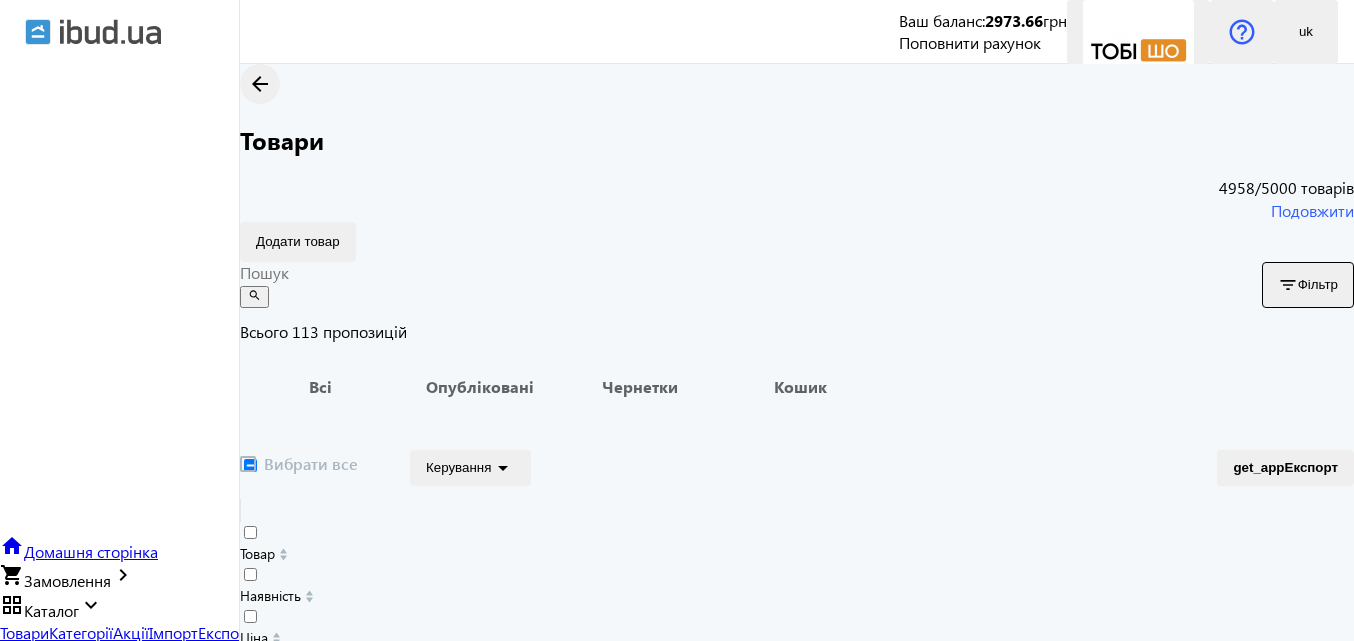 click on "arrow_drop_down" at bounding box center [503, 468] 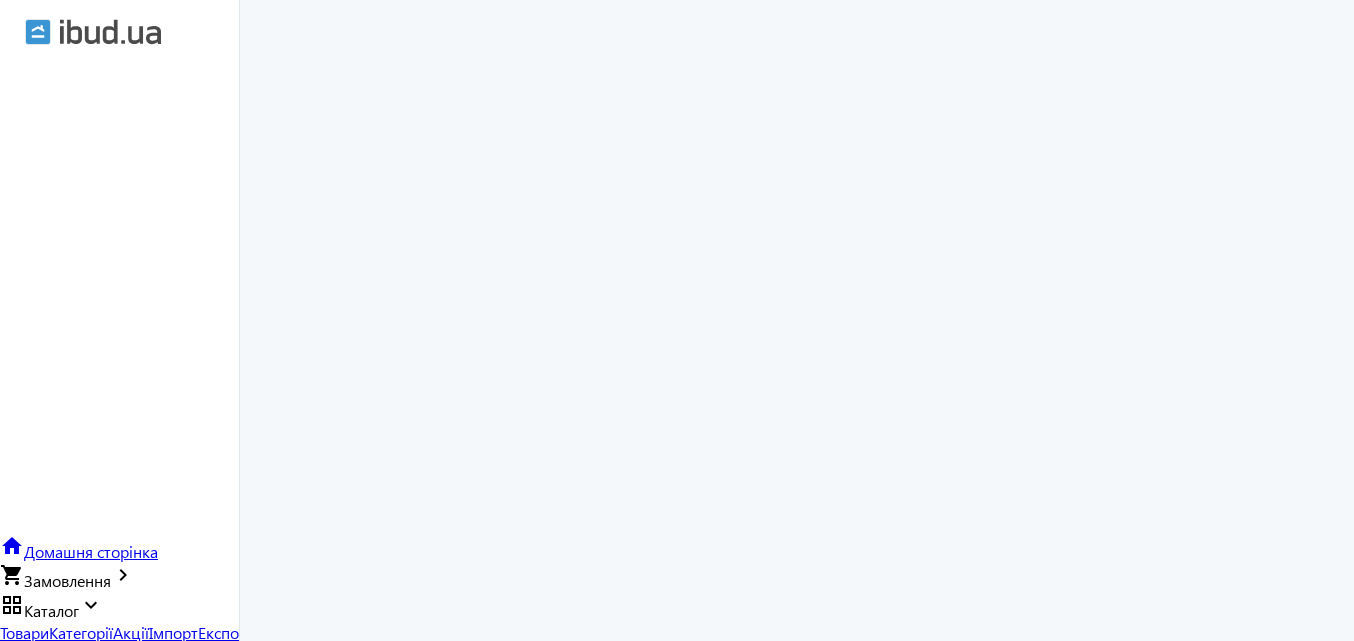 scroll, scrollTop: 5200, scrollLeft: 0, axis: vertical 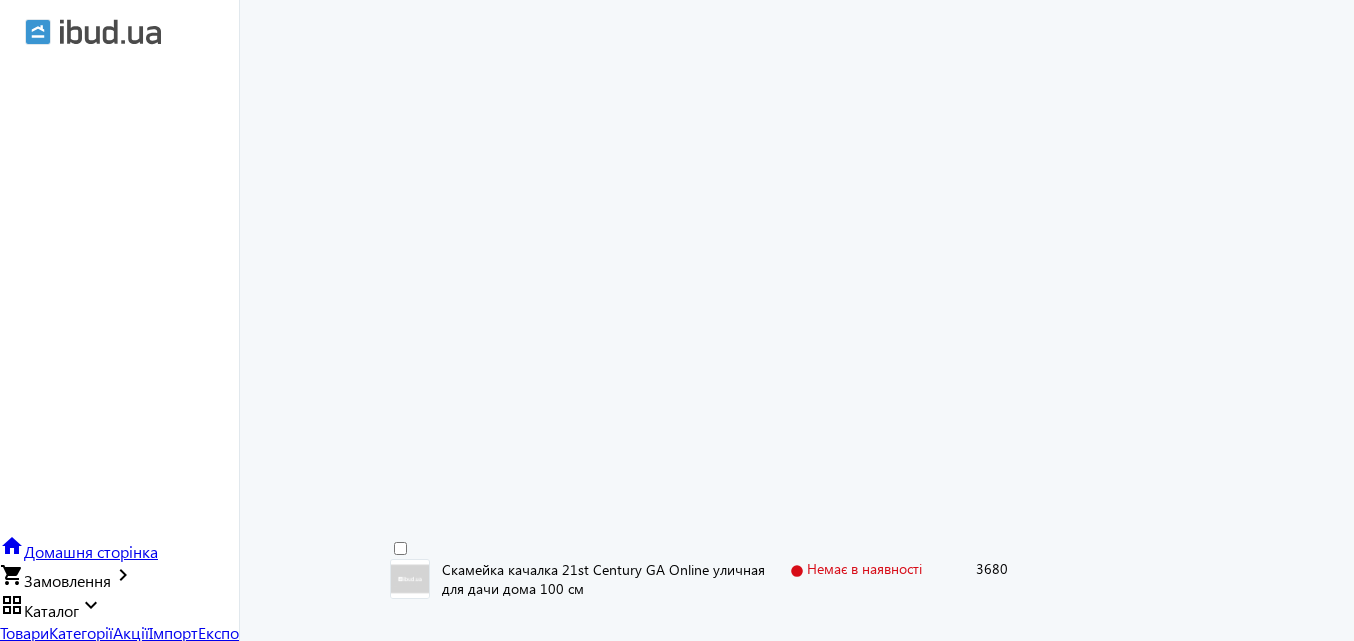 click at bounding box center (400, 14804) 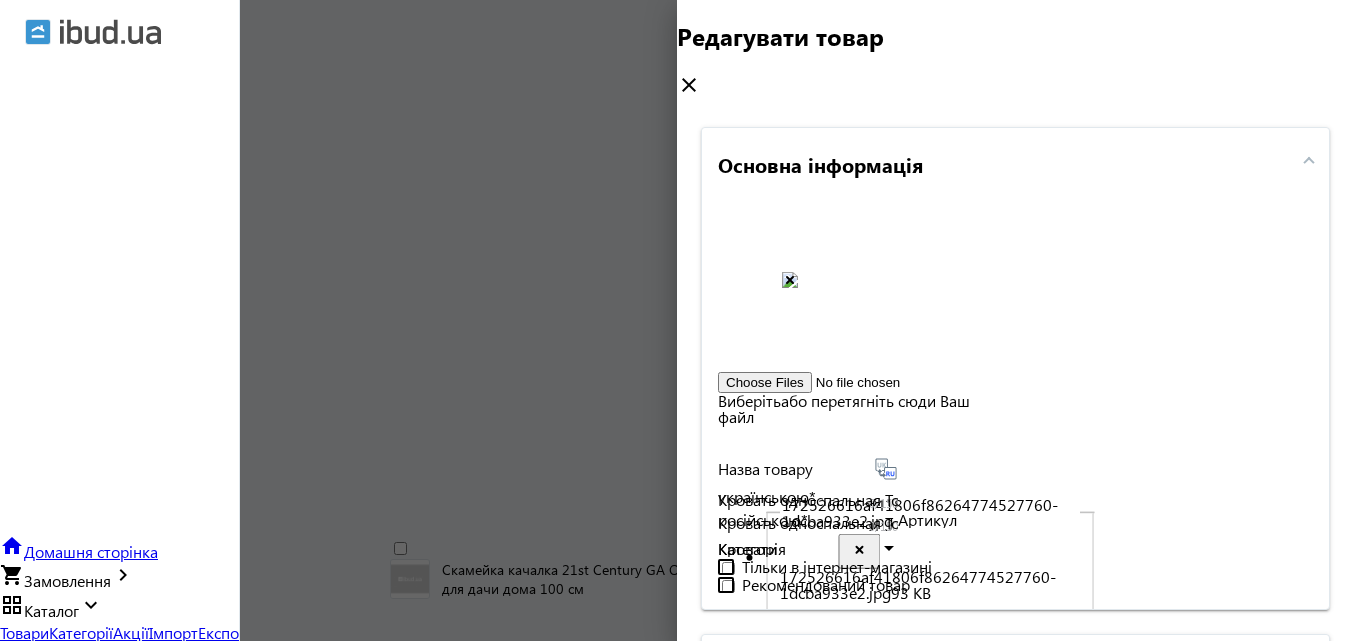 click on "Редагувати товар  close" at bounding box center (1015, 61) 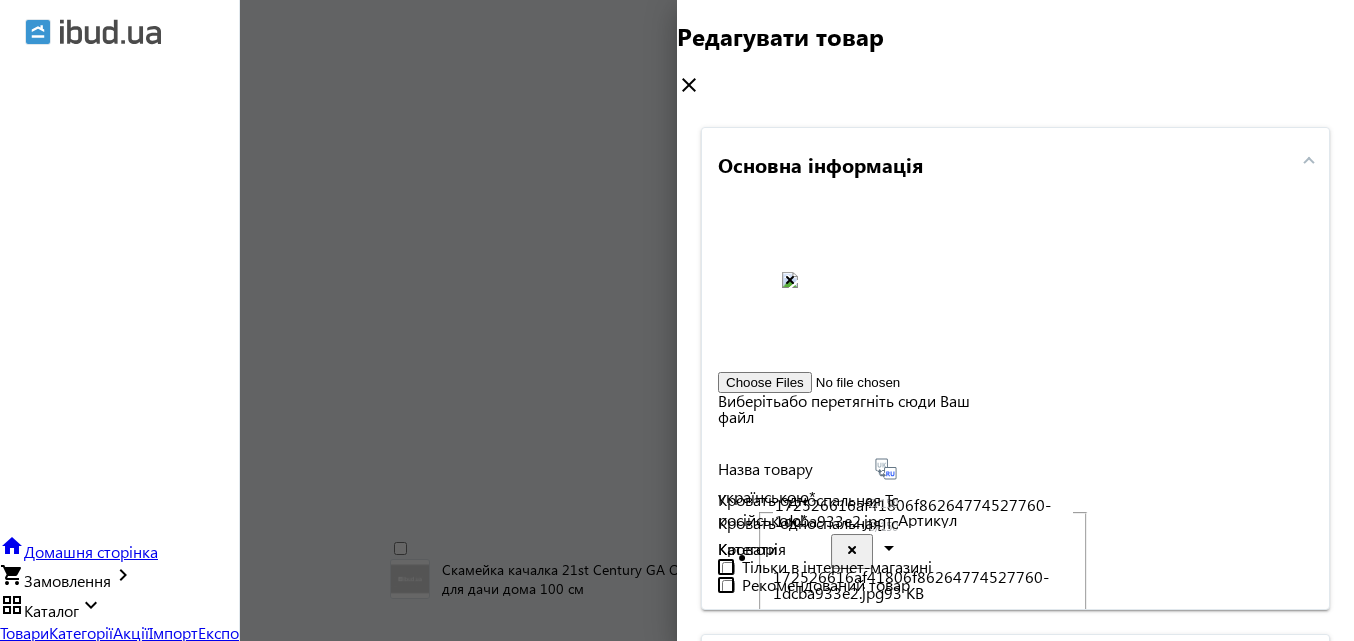 click on "close" at bounding box center [689, 85] 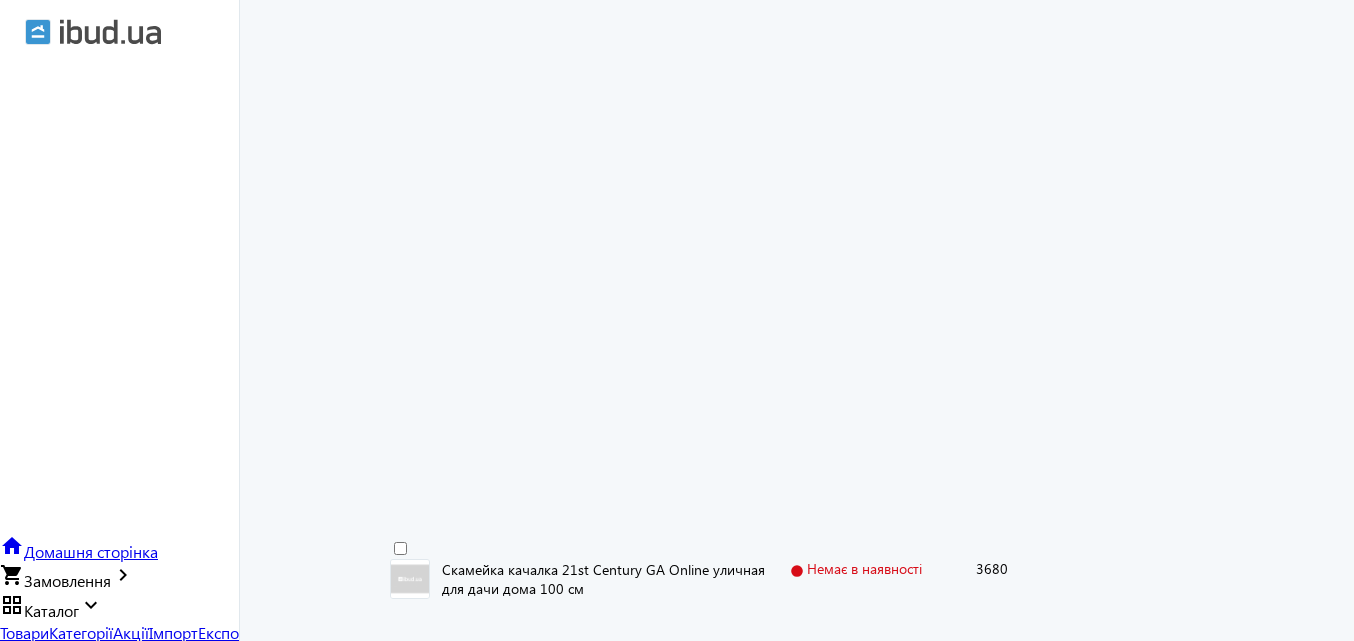 click at bounding box center [400, 14144] 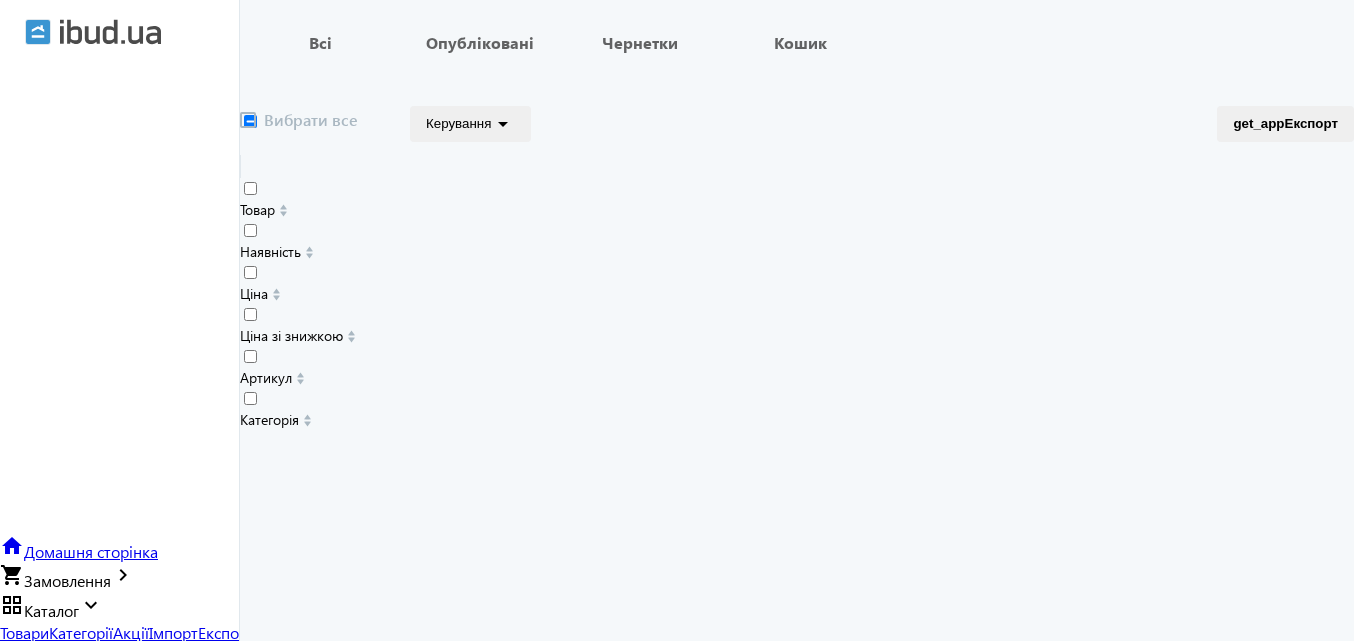 scroll, scrollTop: 0, scrollLeft: 0, axis: both 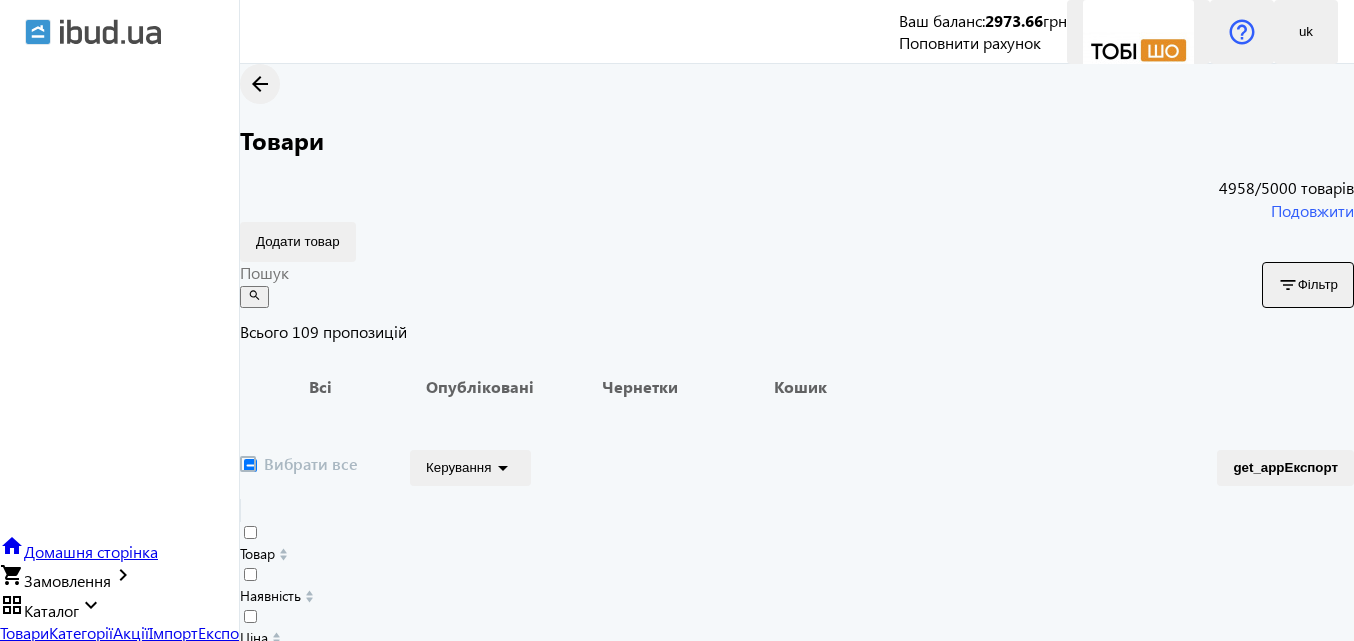 click on "arrow_drop_down" at bounding box center [503, 468] 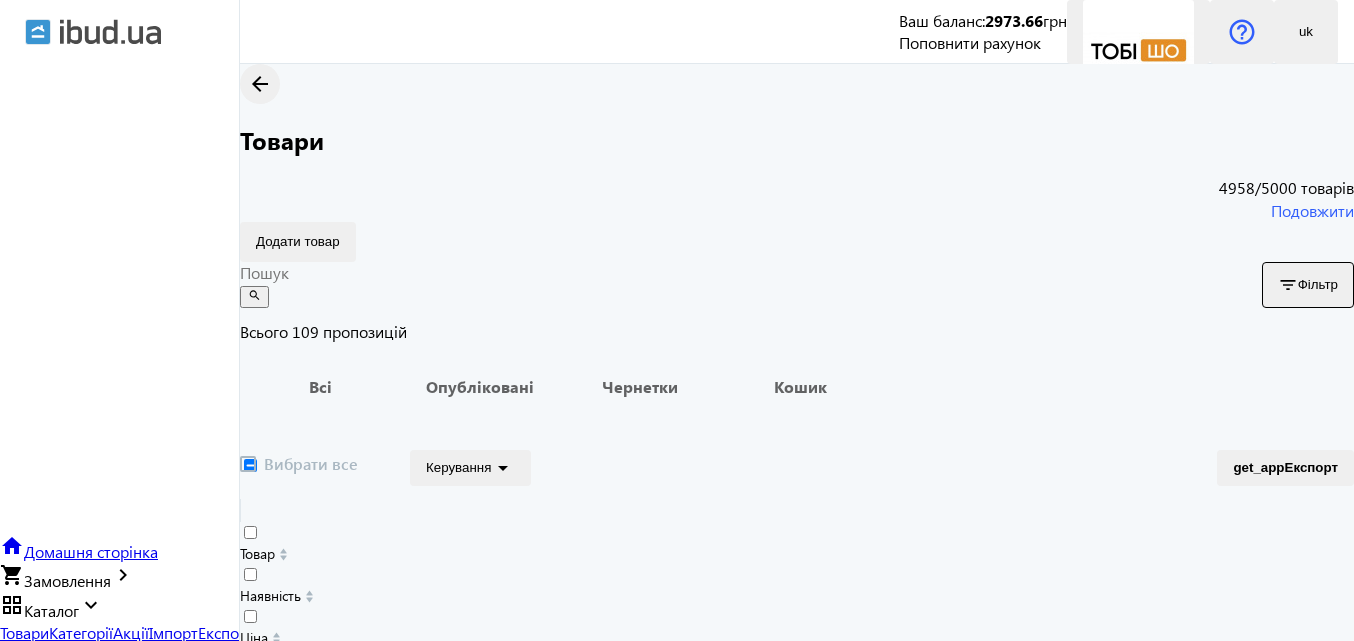 click on "Перенести в кошик" at bounding box center (140, 37016) 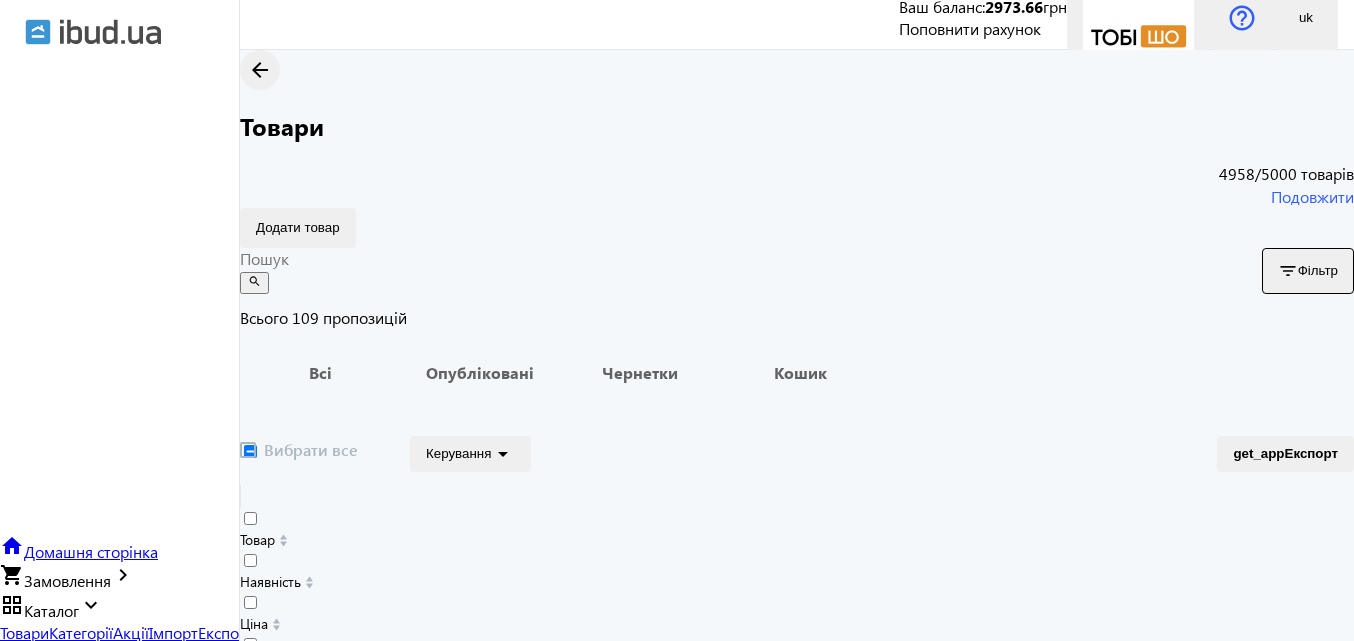 scroll, scrollTop: 0, scrollLeft: 0, axis: both 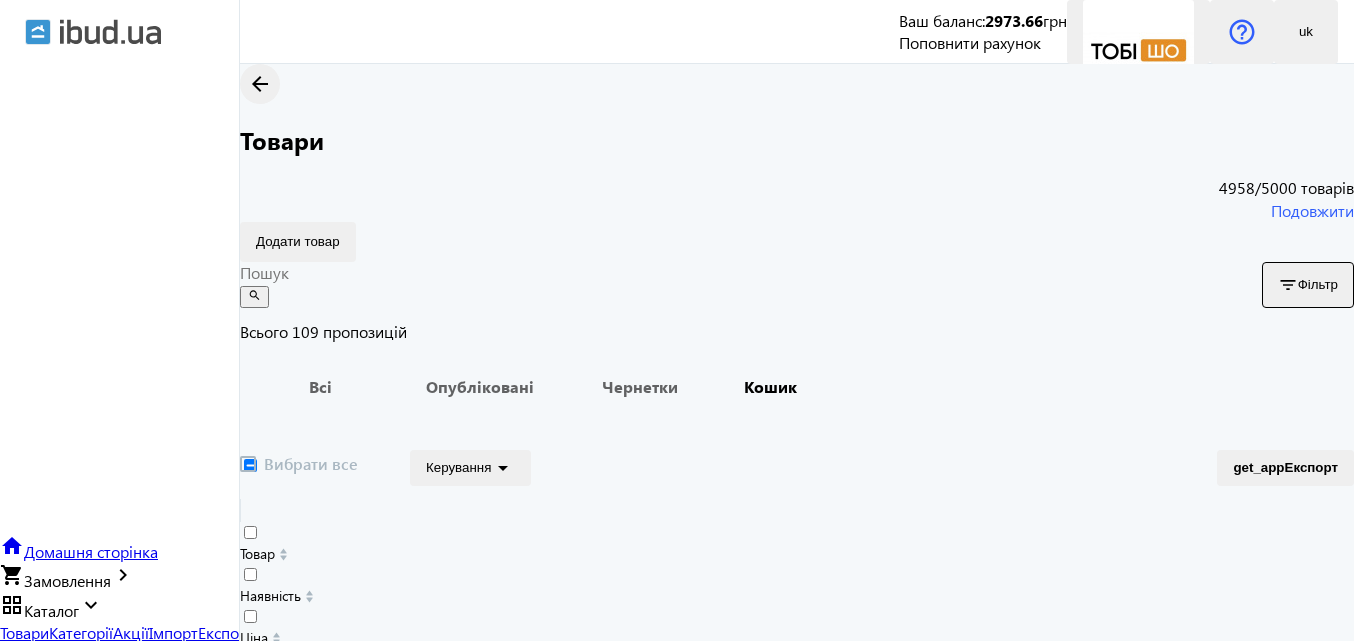 click on "Кошик" at bounding box center [770, 387] 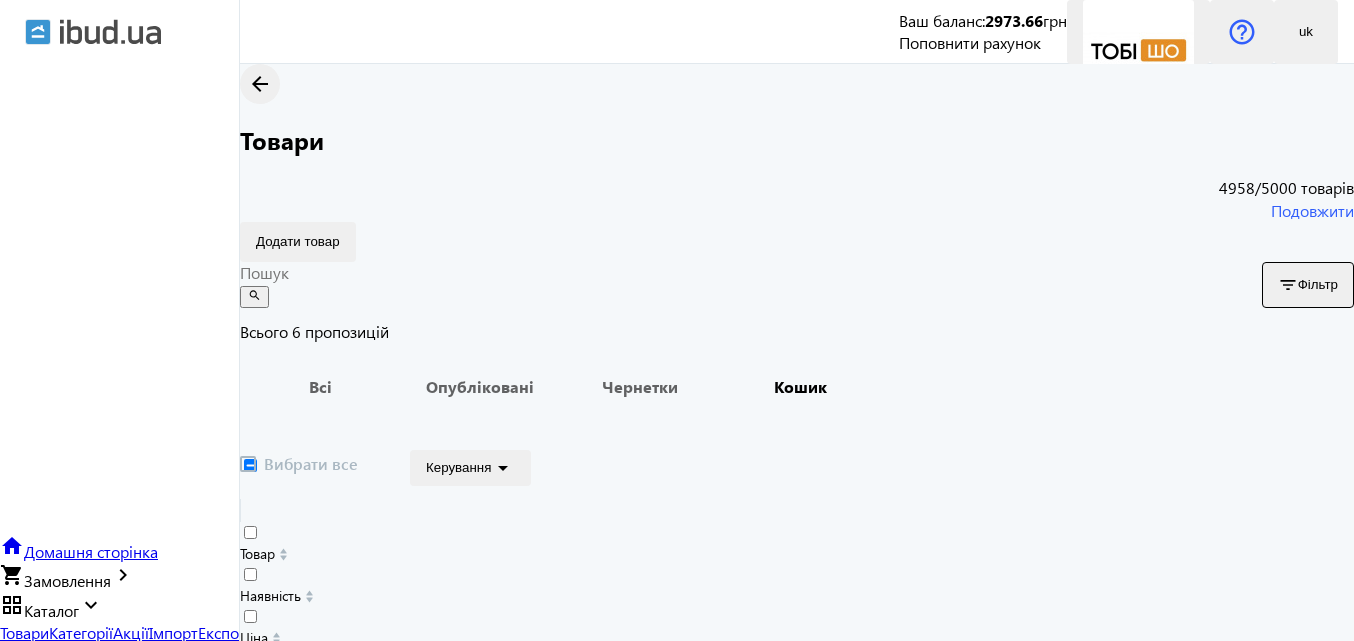 scroll, scrollTop: 353, scrollLeft: 0, axis: vertical 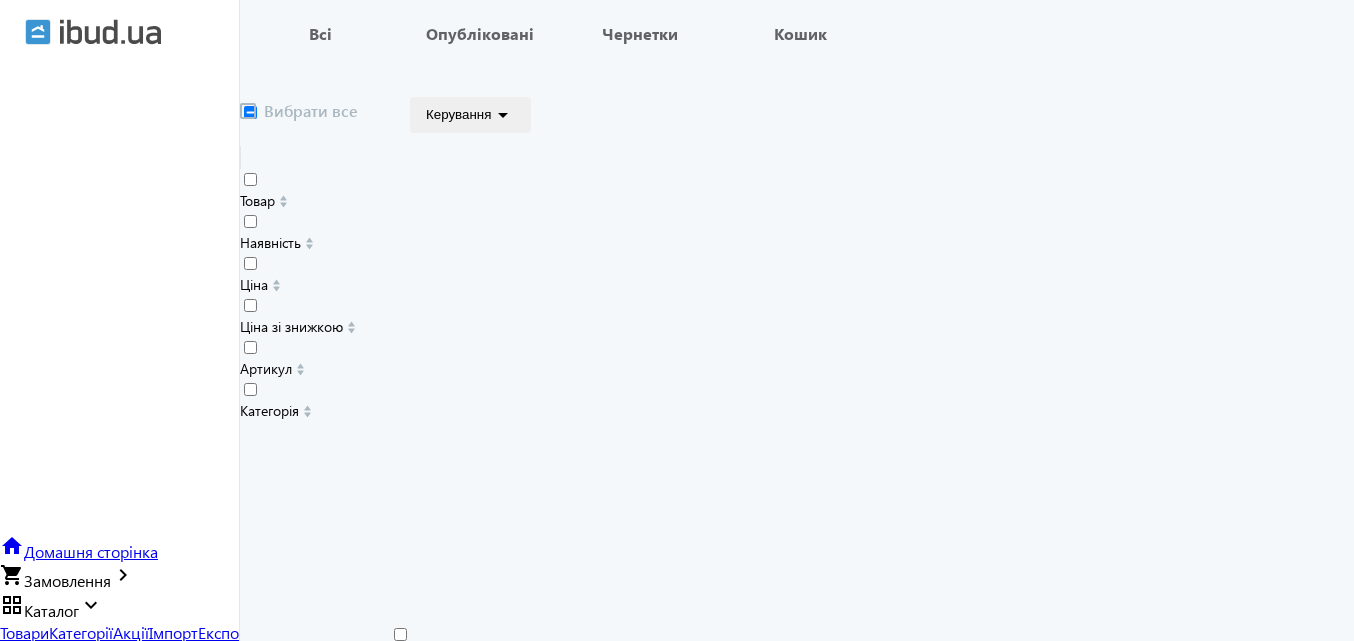 click at bounding box center (400, 634) 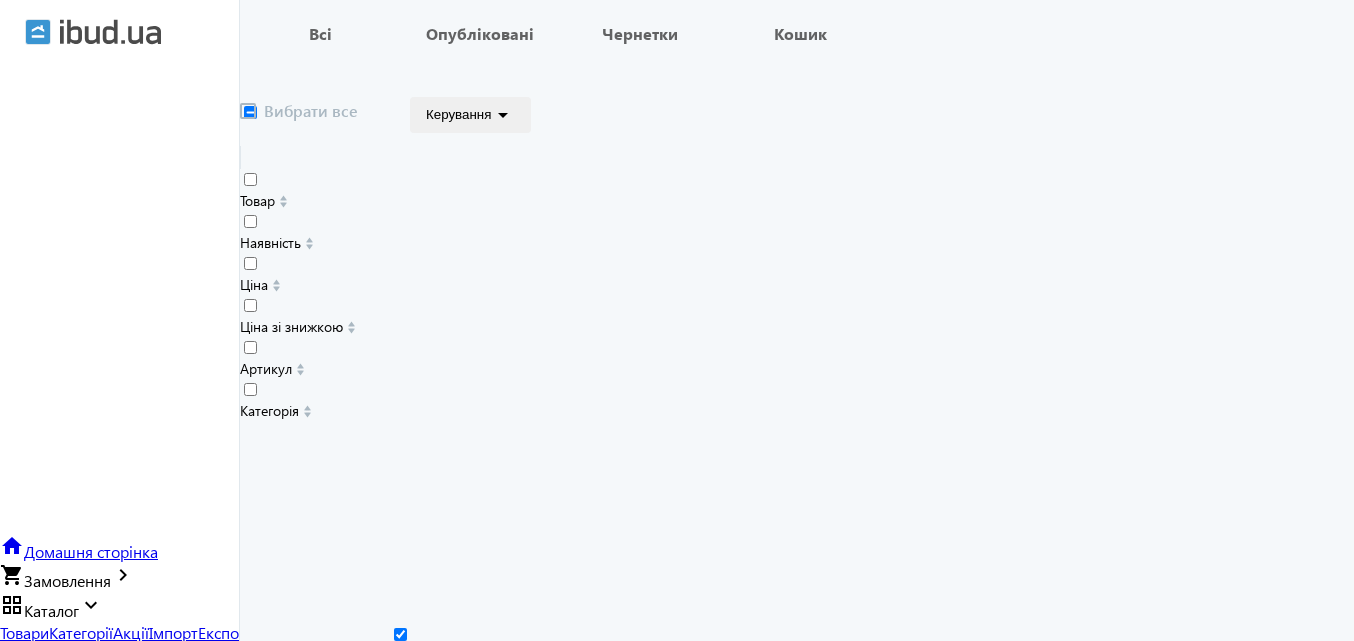 click at bounding box center (400, 634) 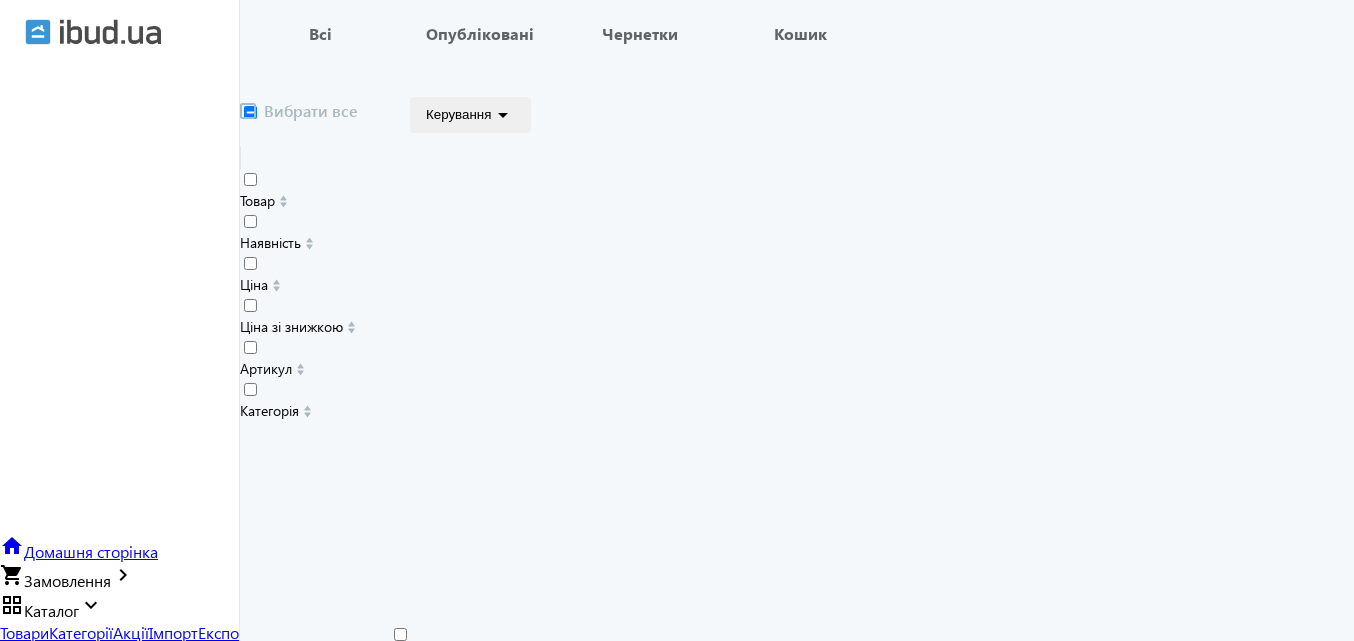 checkbox on "false" 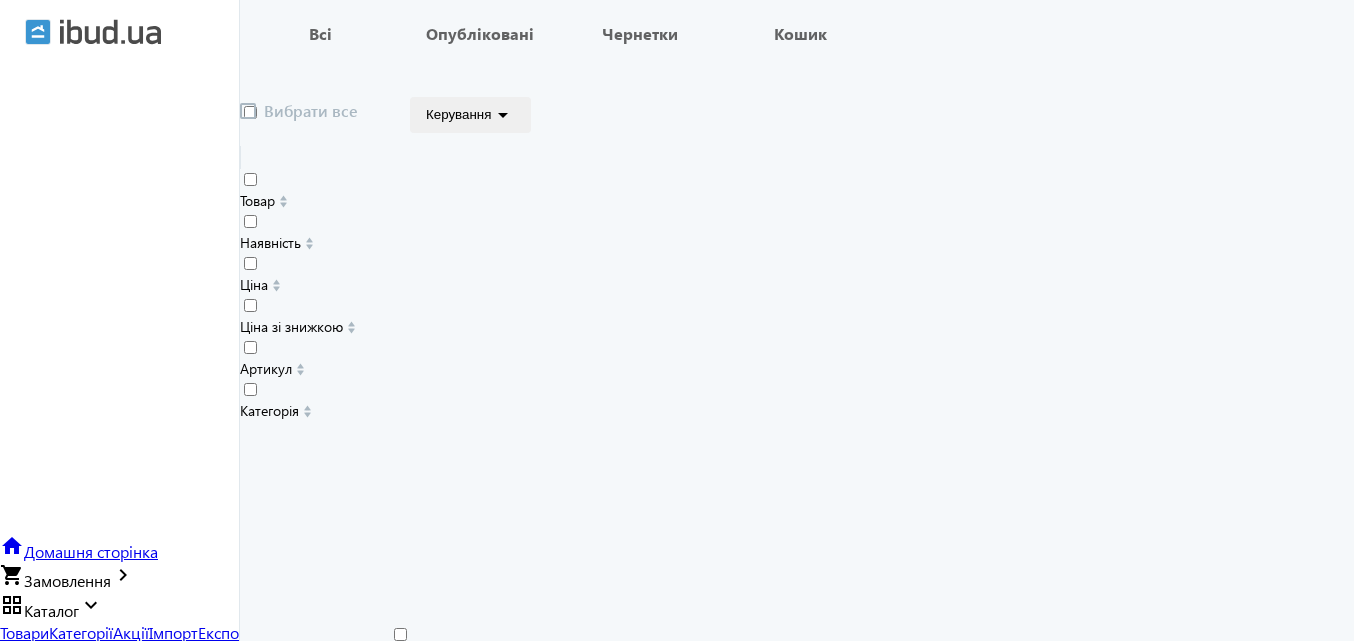 click at bounding box center (248, 111) 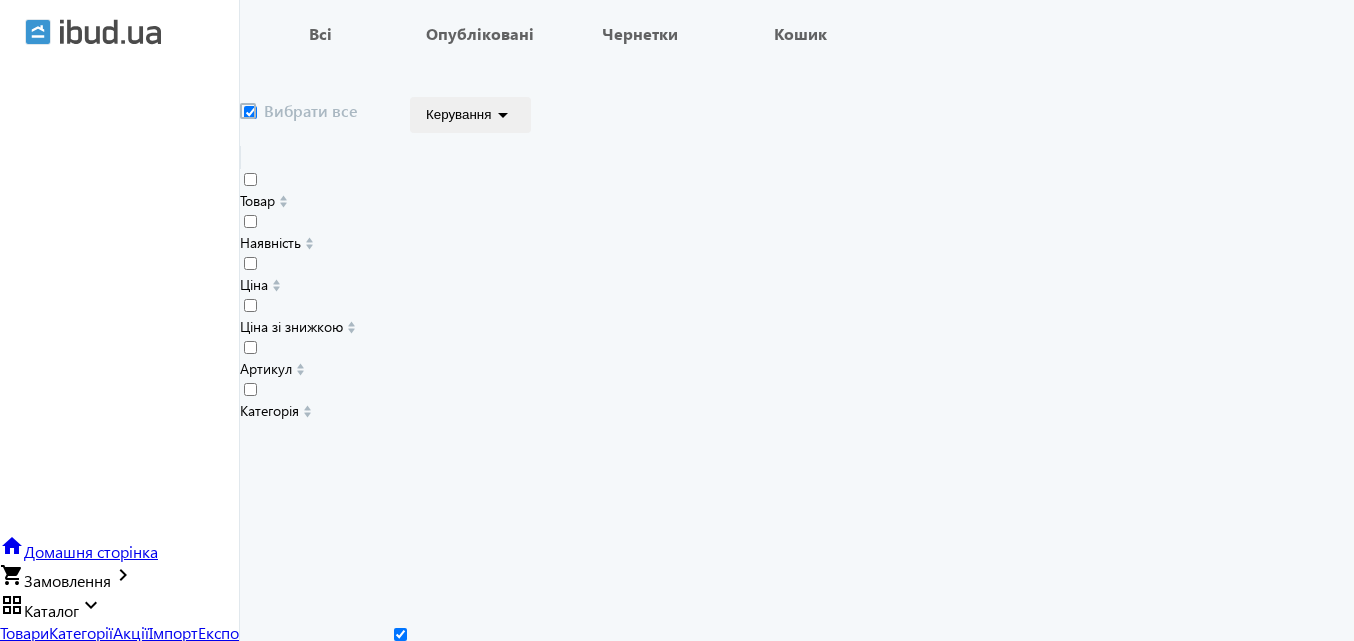 checkbox on "true" 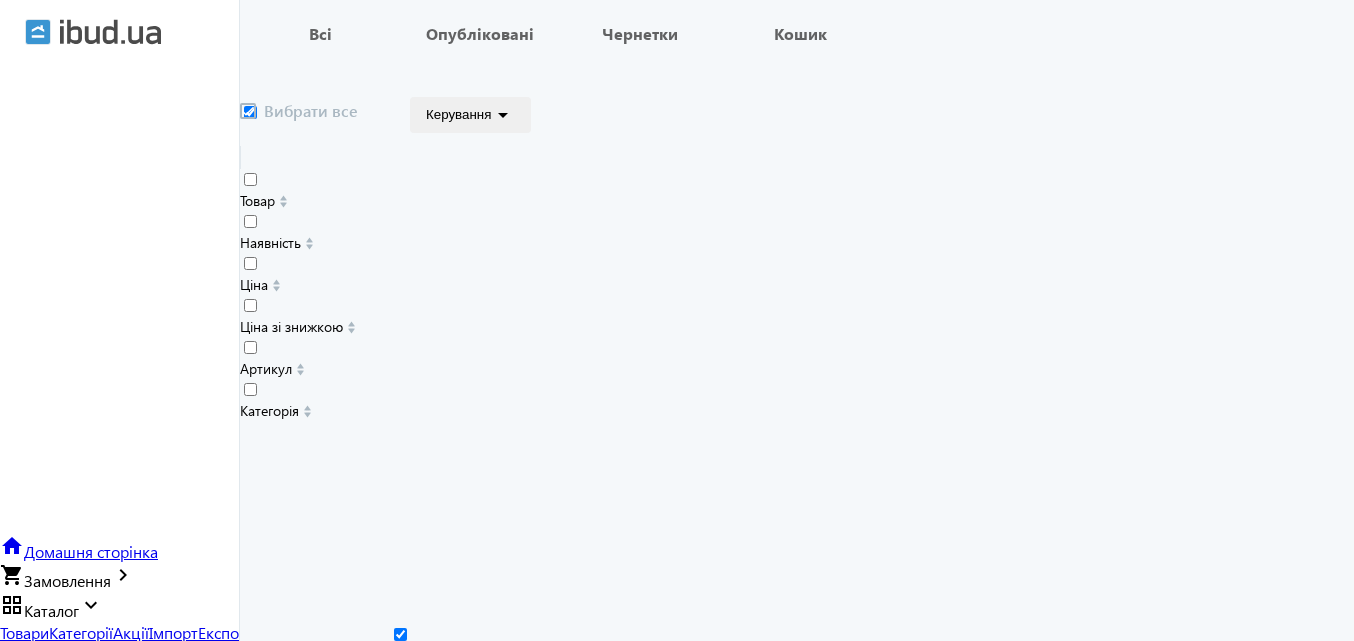 click on "arrow_drop_down" at bounding box center (503, 115) 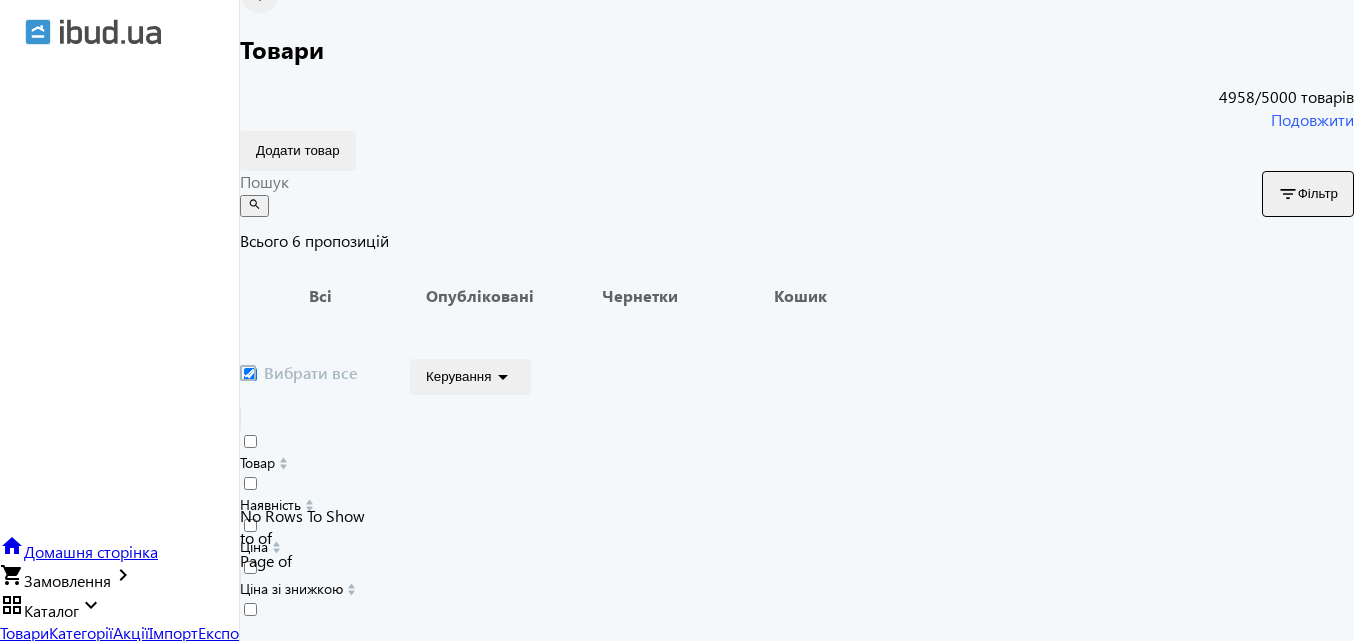 scroll, scrollTop: 0, scrollLeft: 0, axis: both 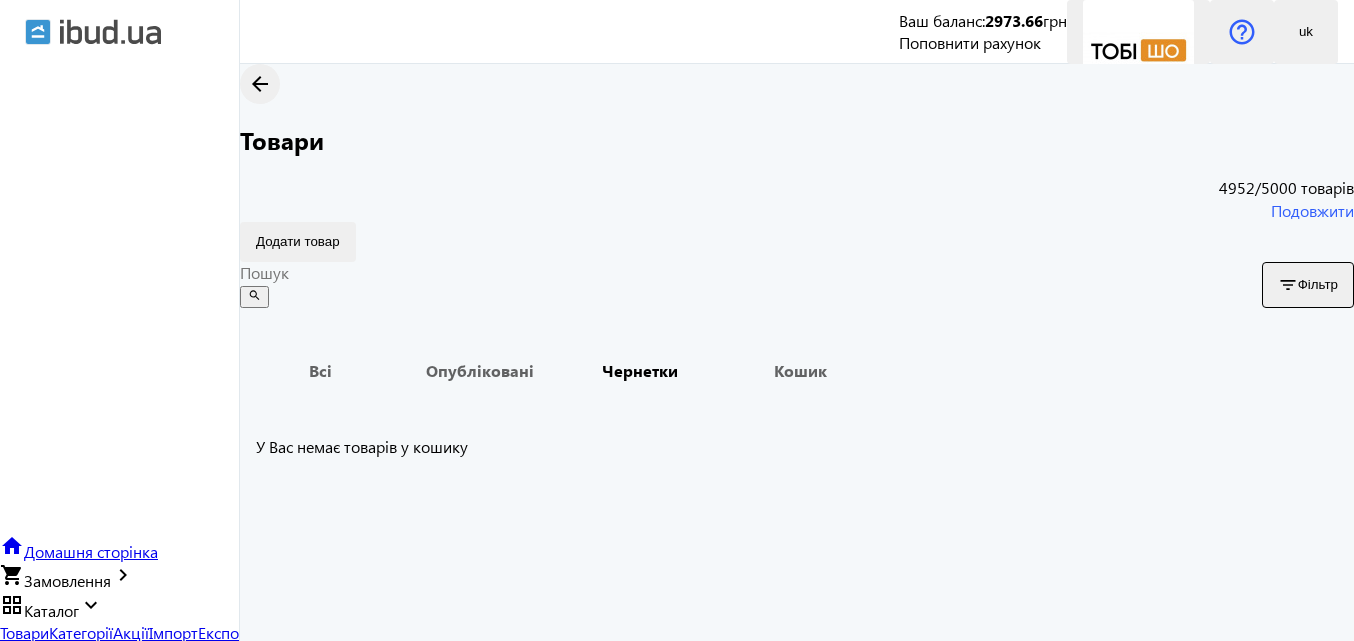 click on "Чернетки" at bounding box center (640, 371) 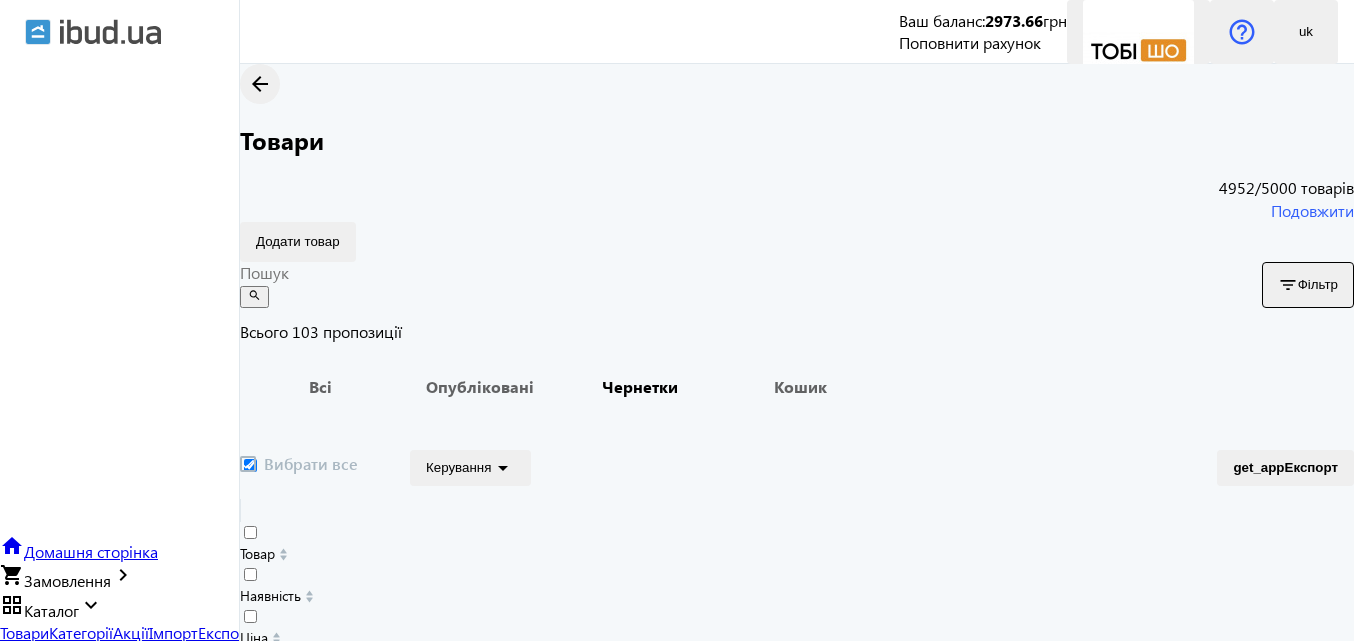 scroll, scrollTop: 400, scrollLeft: 0, axis: vertical 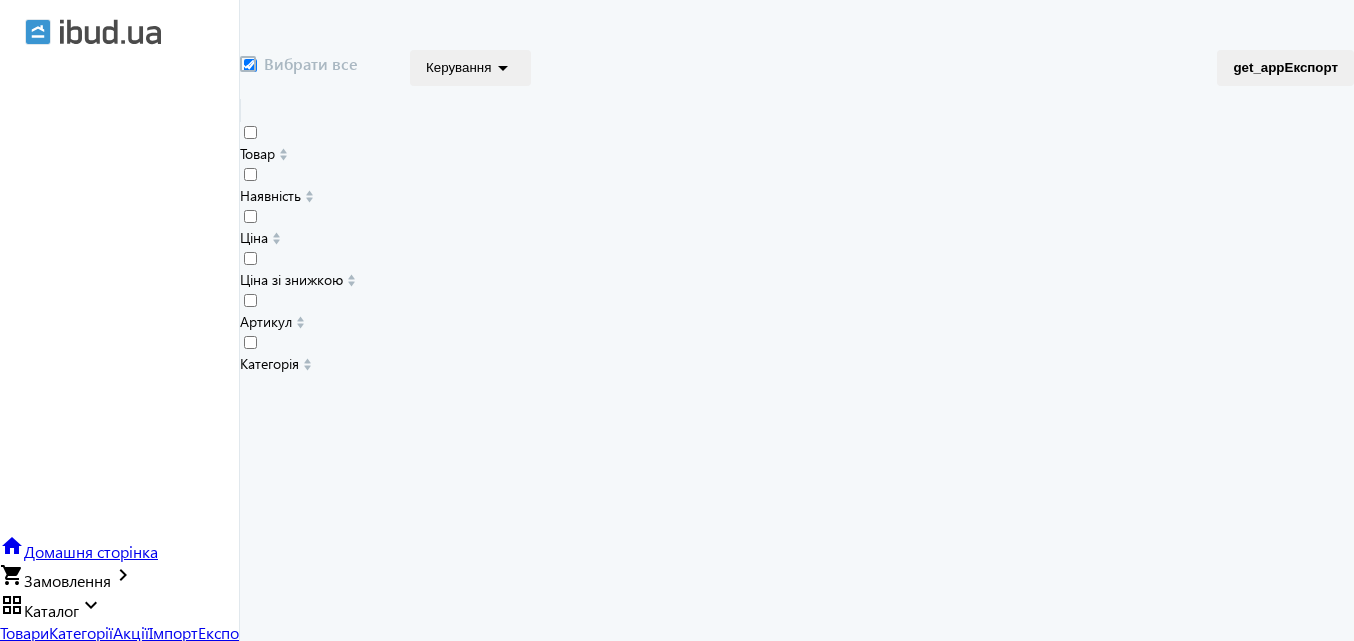 click at bounding box center [400, 6989] 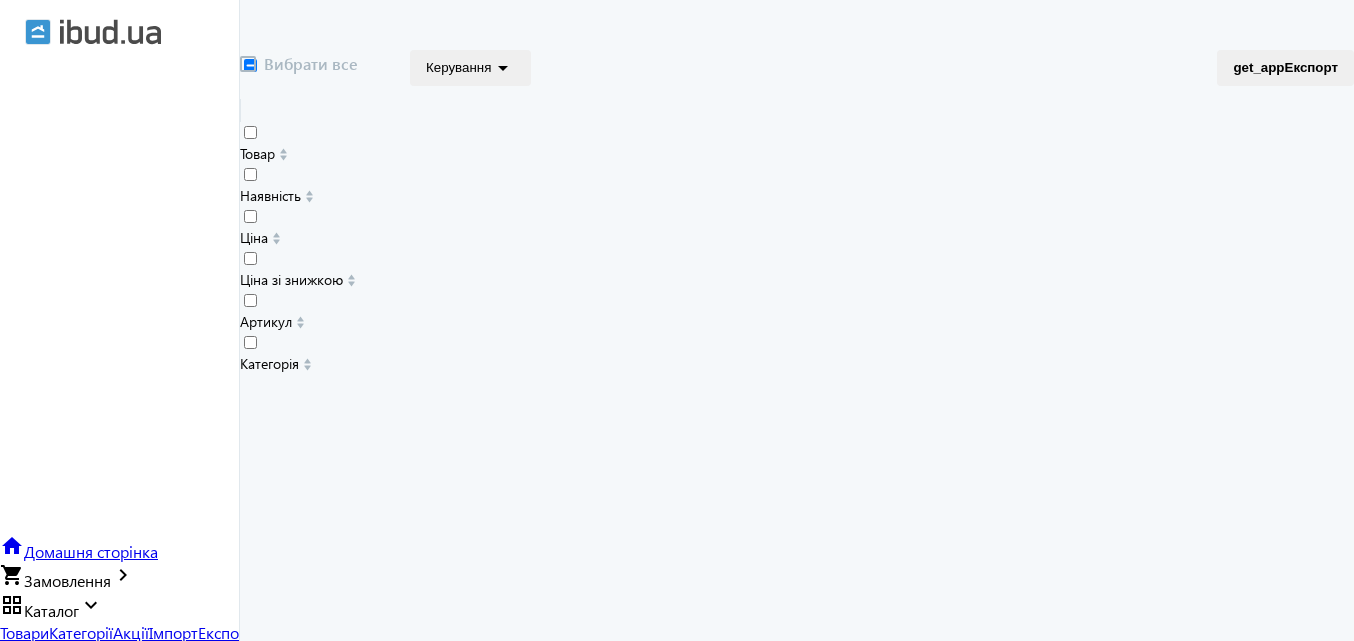 click at bounding box center (400, 7121) 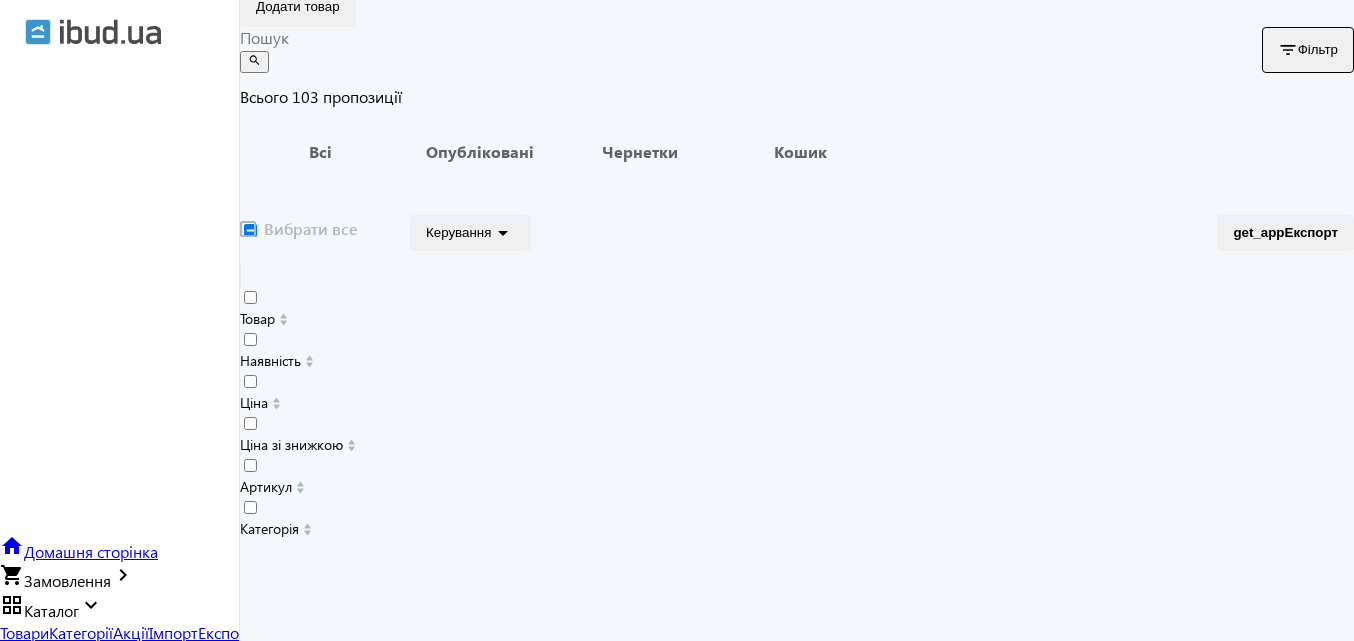 scroll, scrollTop: 200, scrollLeft: 0, axis: vertical 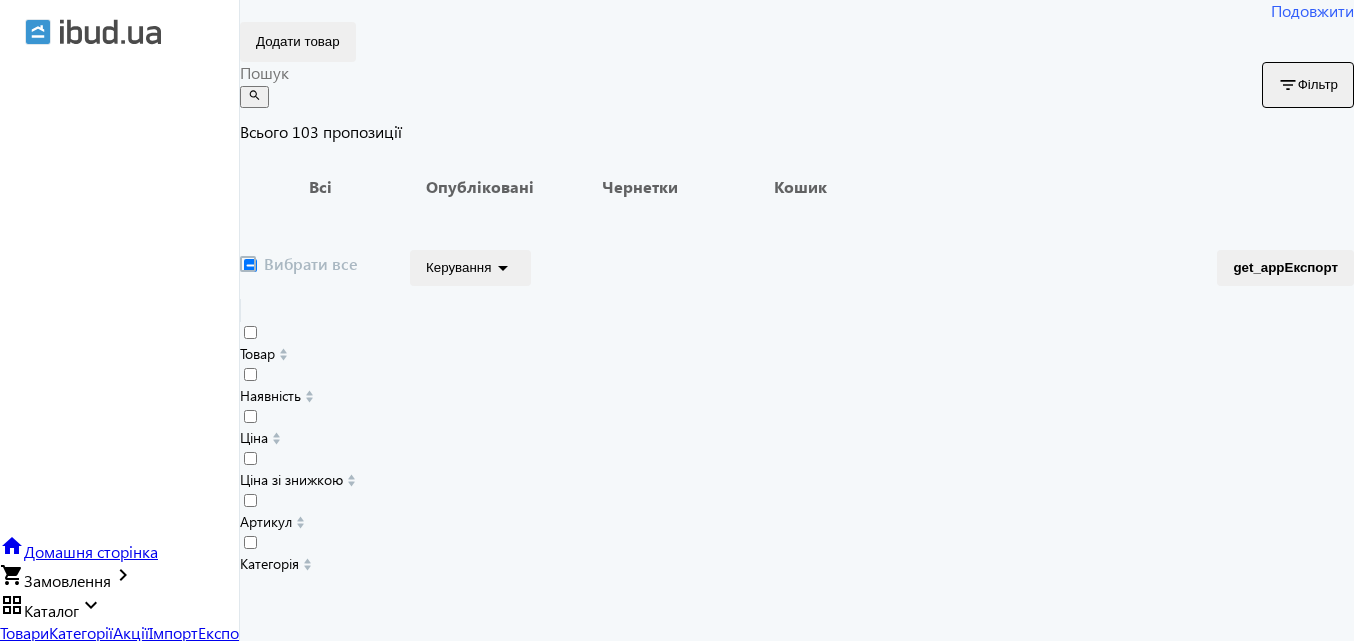 click on "arrow_drop_down" at bounding box center (503, 268) 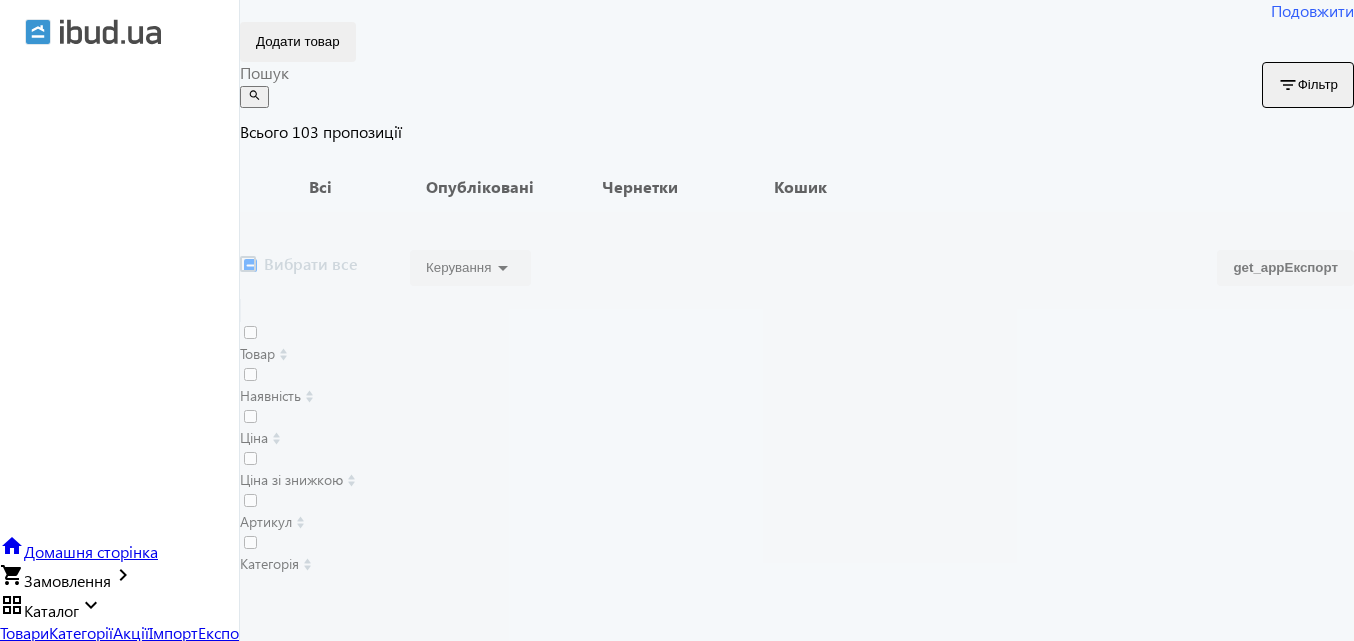 scroll, scrollTop: 0, scrollLeft: 0, axis: both 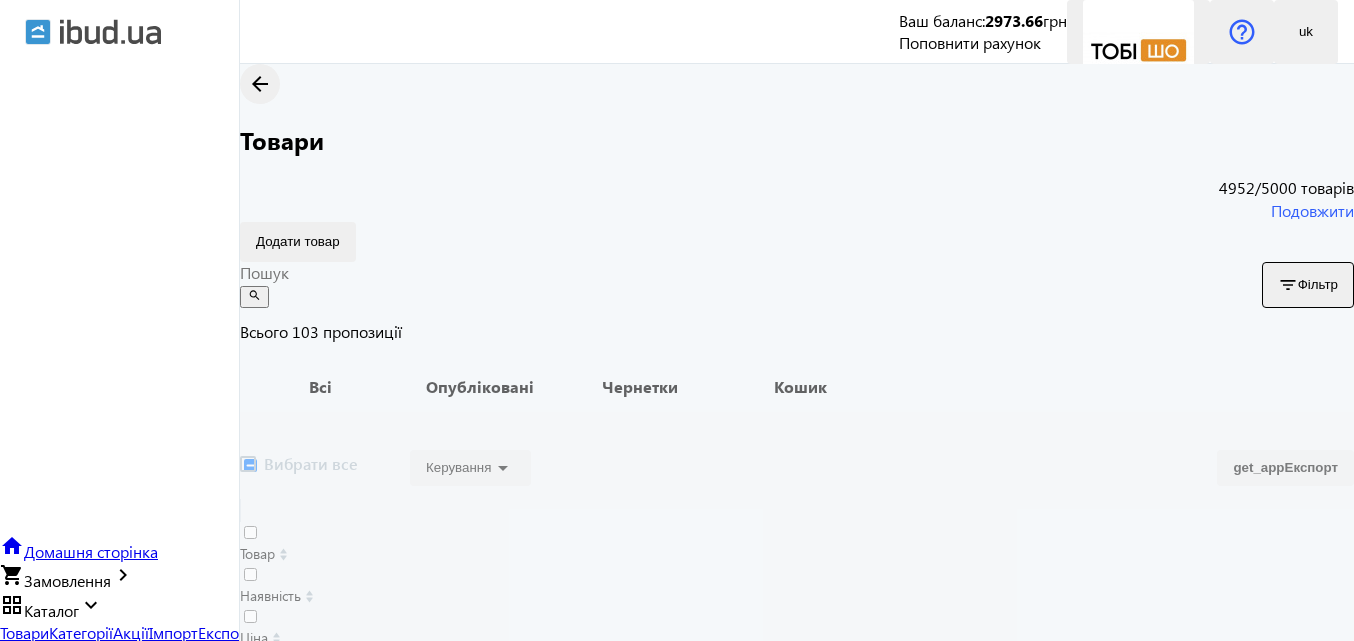 click on "OK" at bounding box center (142, 35025) 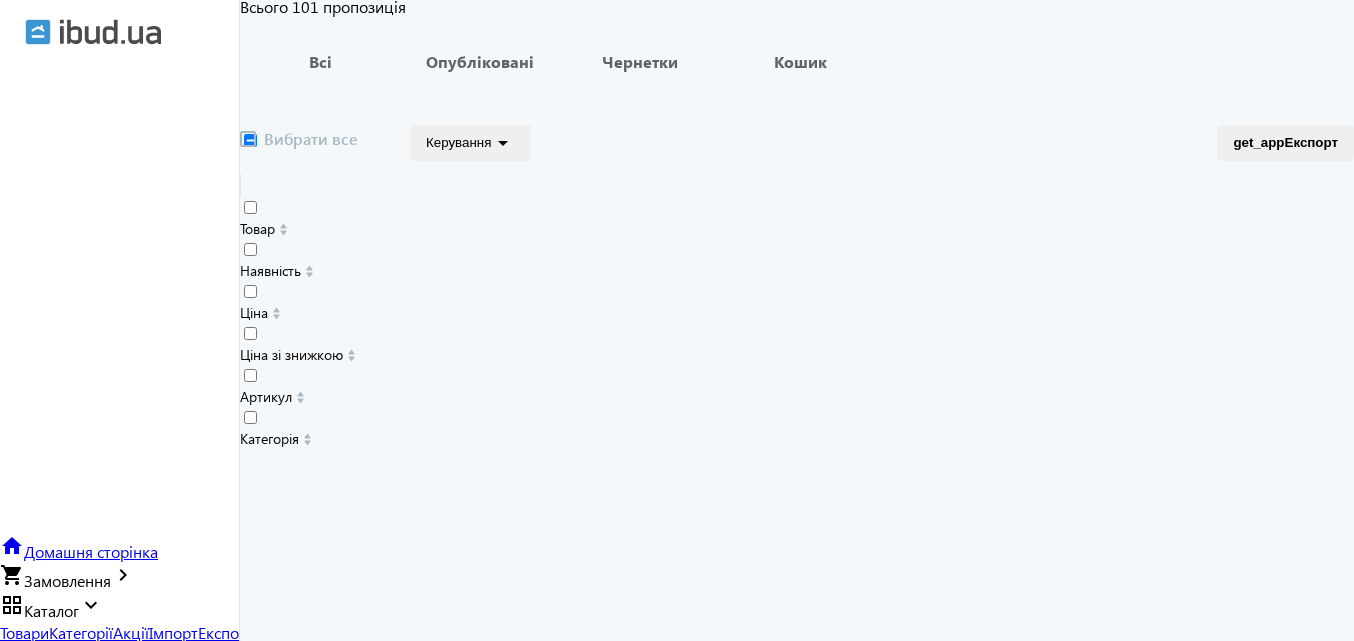 scroll, scrollTop: 200, scrollLeft: 0, axis: vertical 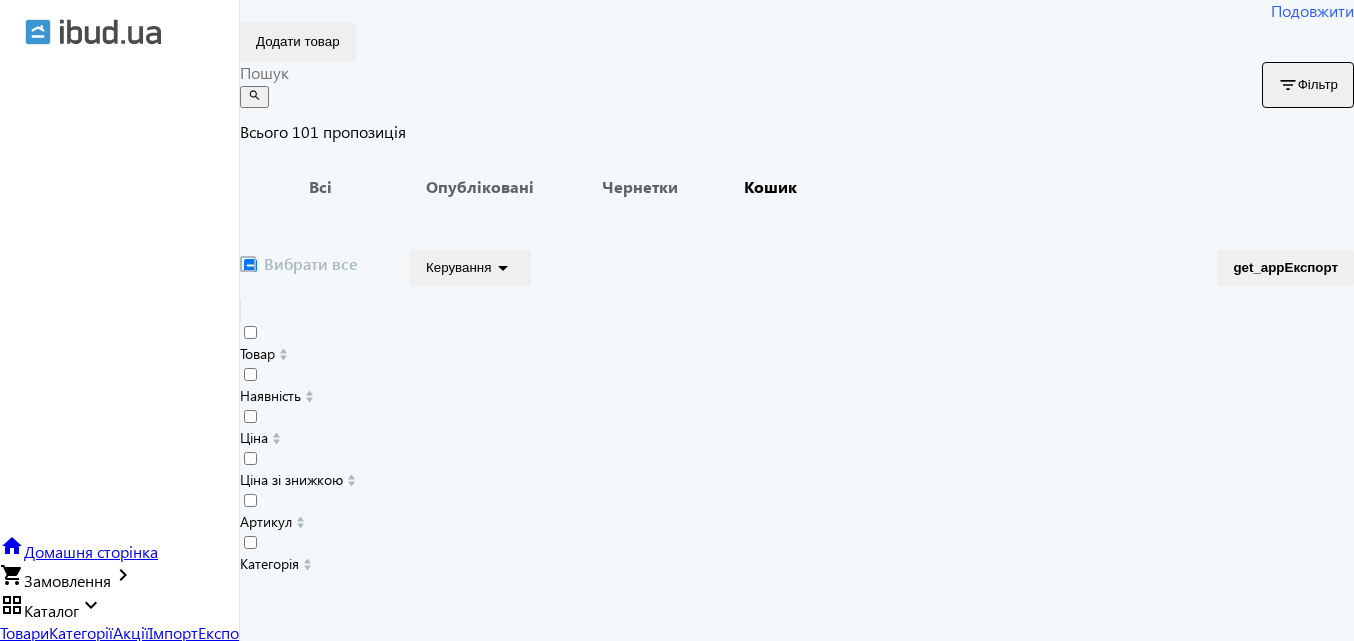 click on "Кошик" at bounding box center (770, 187) 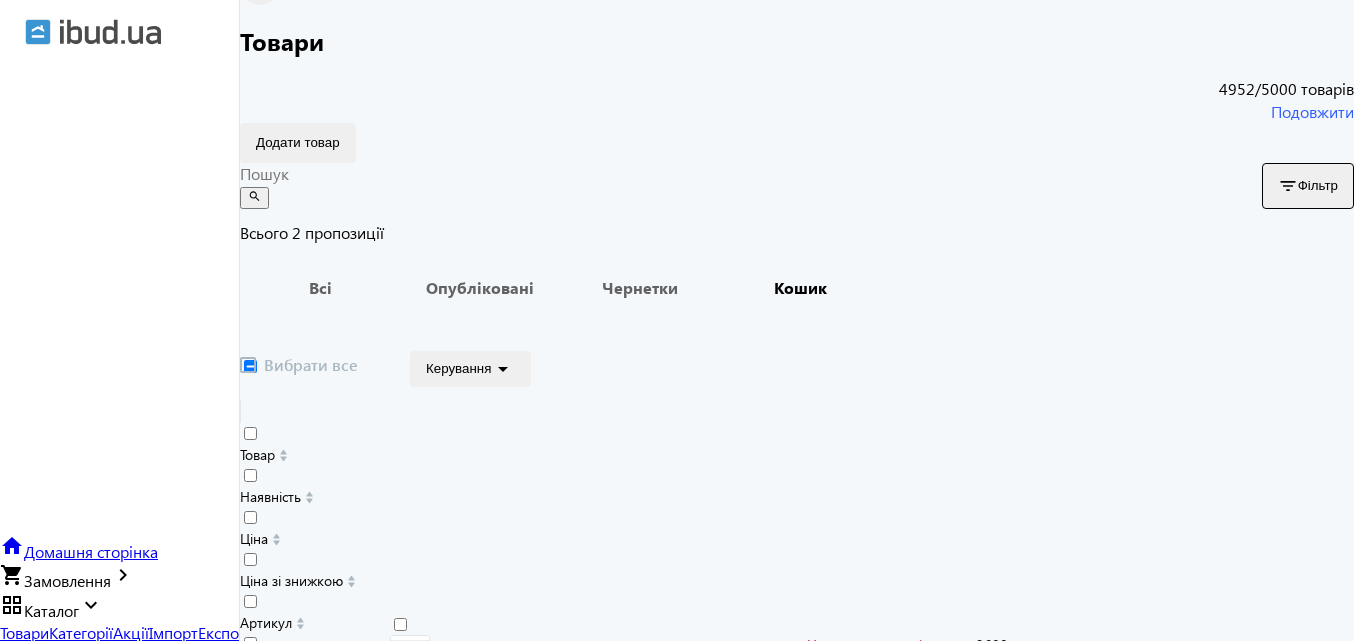 scroll, scrollTop: 107, scrollLeft: 0, axis: vertical 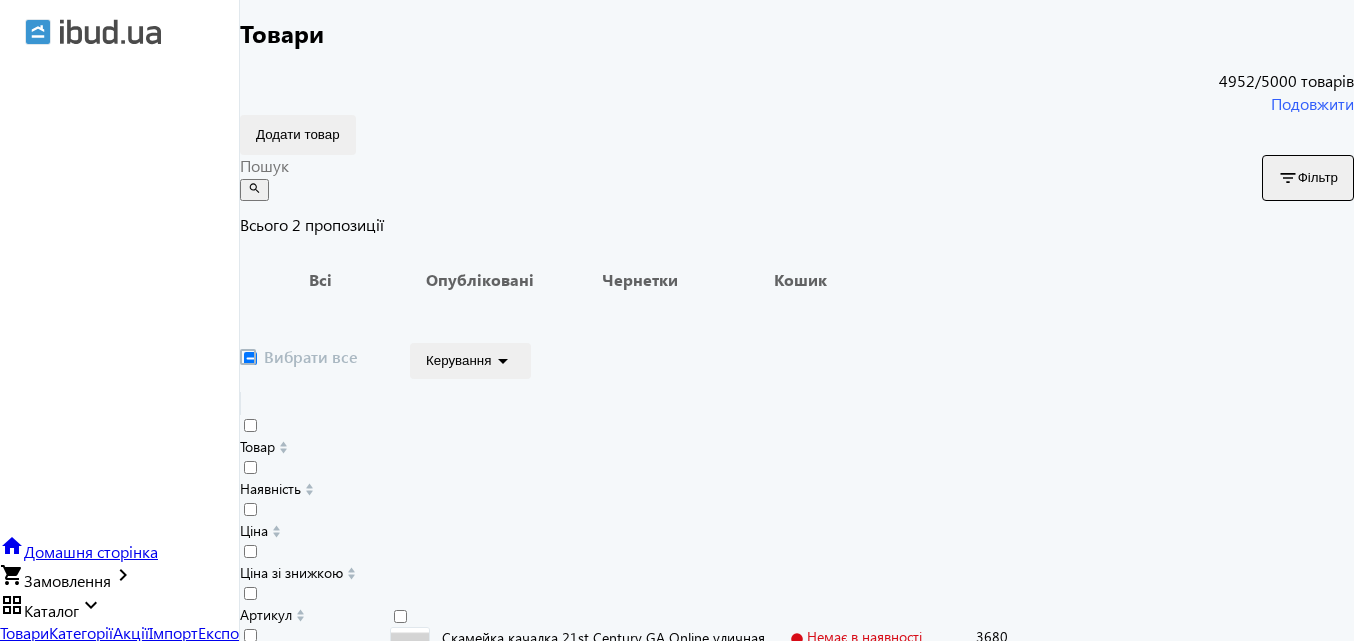 click at bounding box center [248, 357] 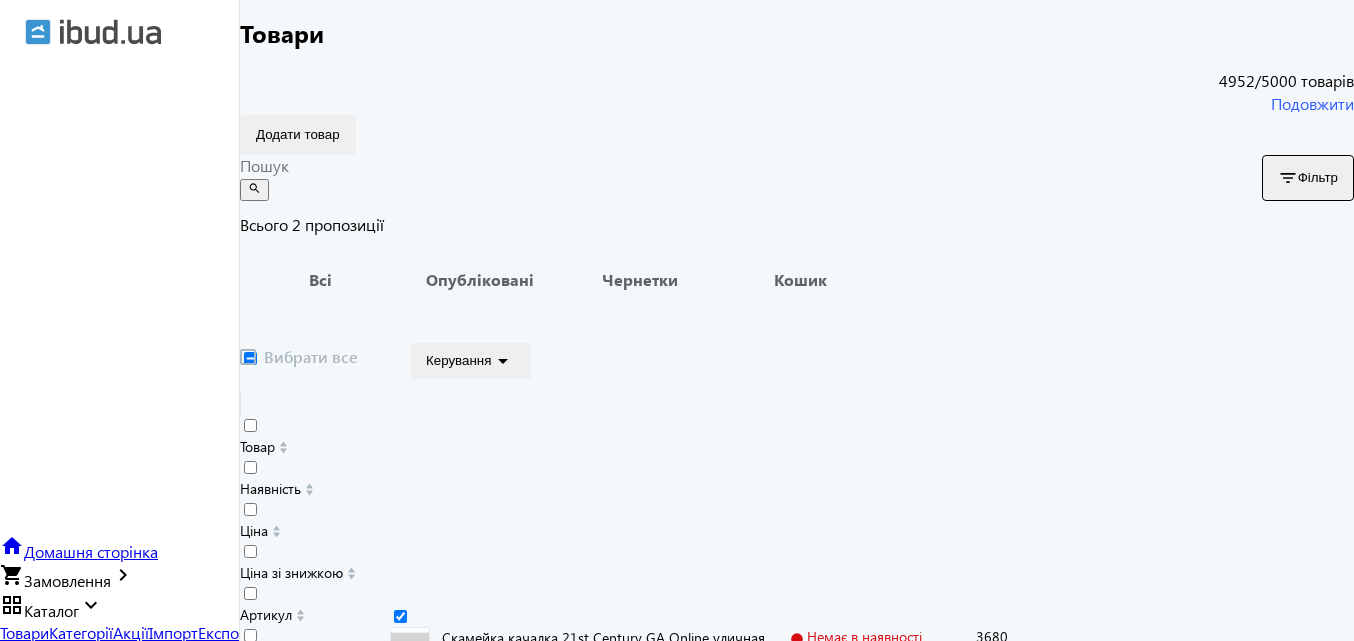 checkbox on "true" 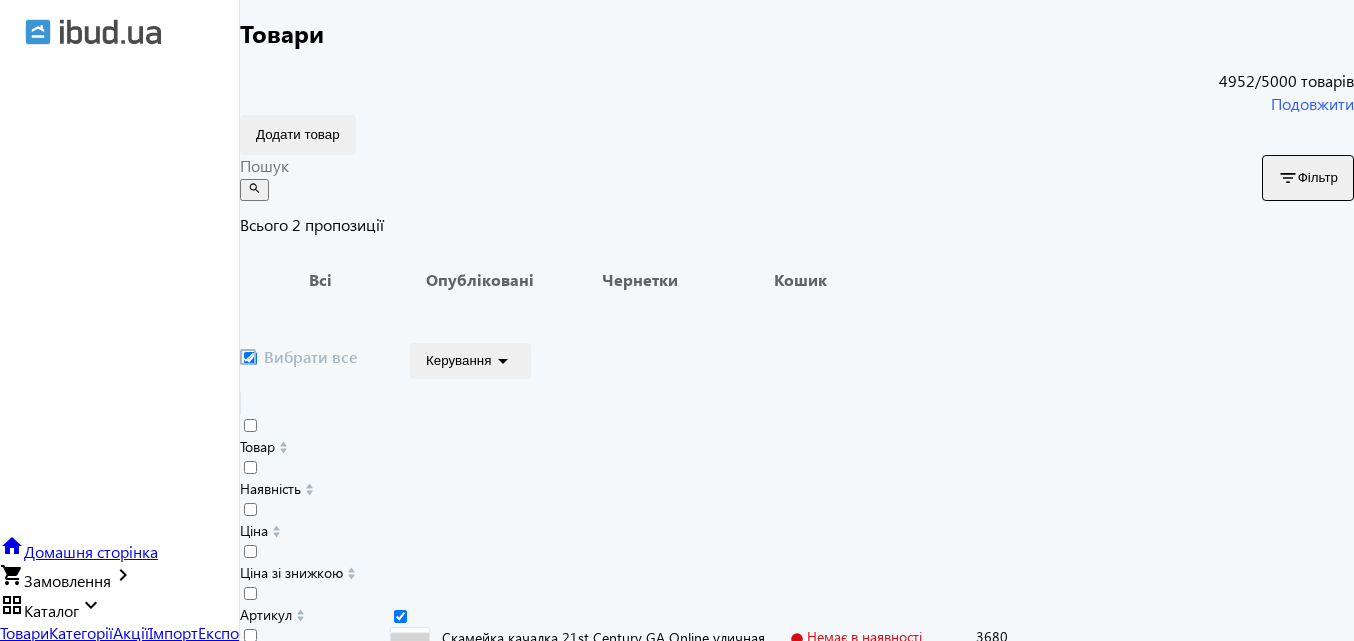 click on "arrow_drop_down" at bounding box center [503, 361] 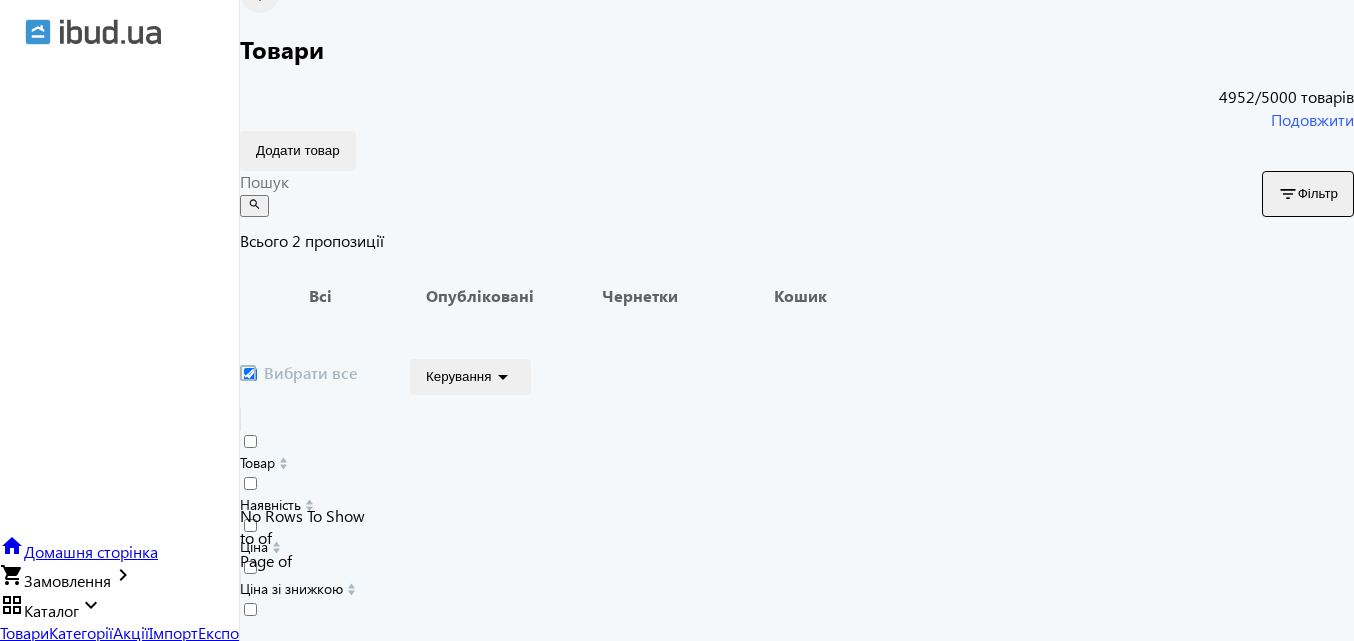scroll, scrollTop: 0, scrollLeft: 0, axis: both 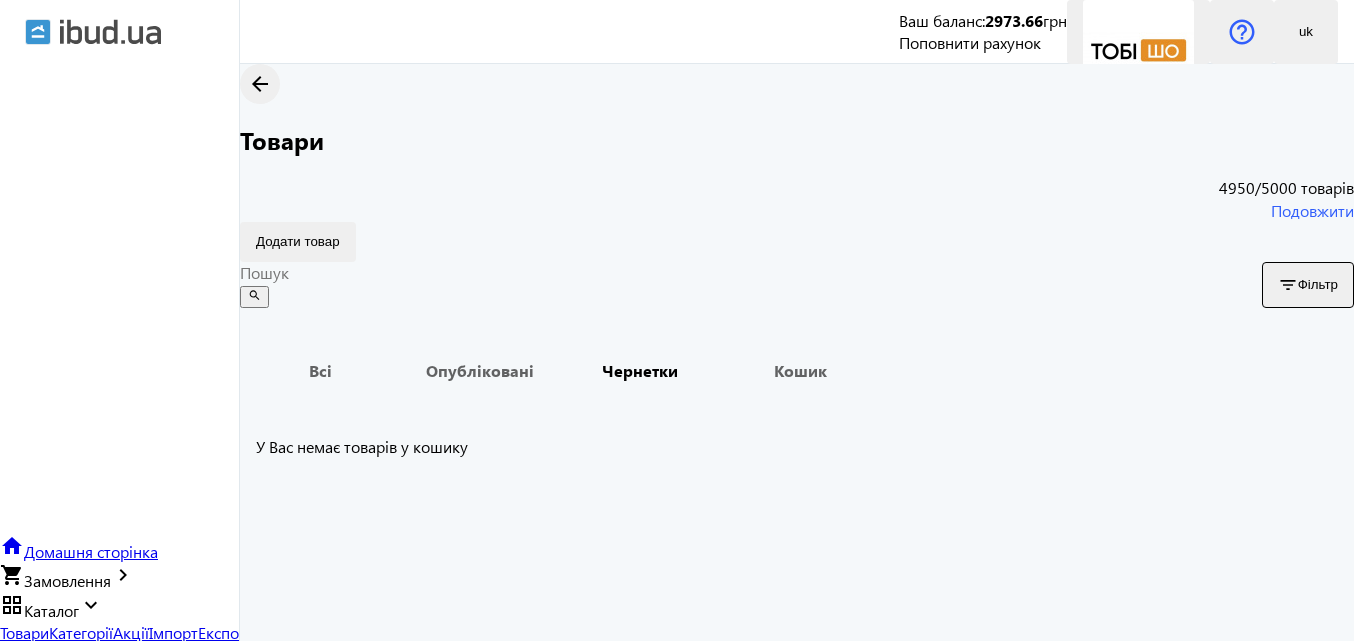 click on "Чернетки" at bounding box center [640, 371] 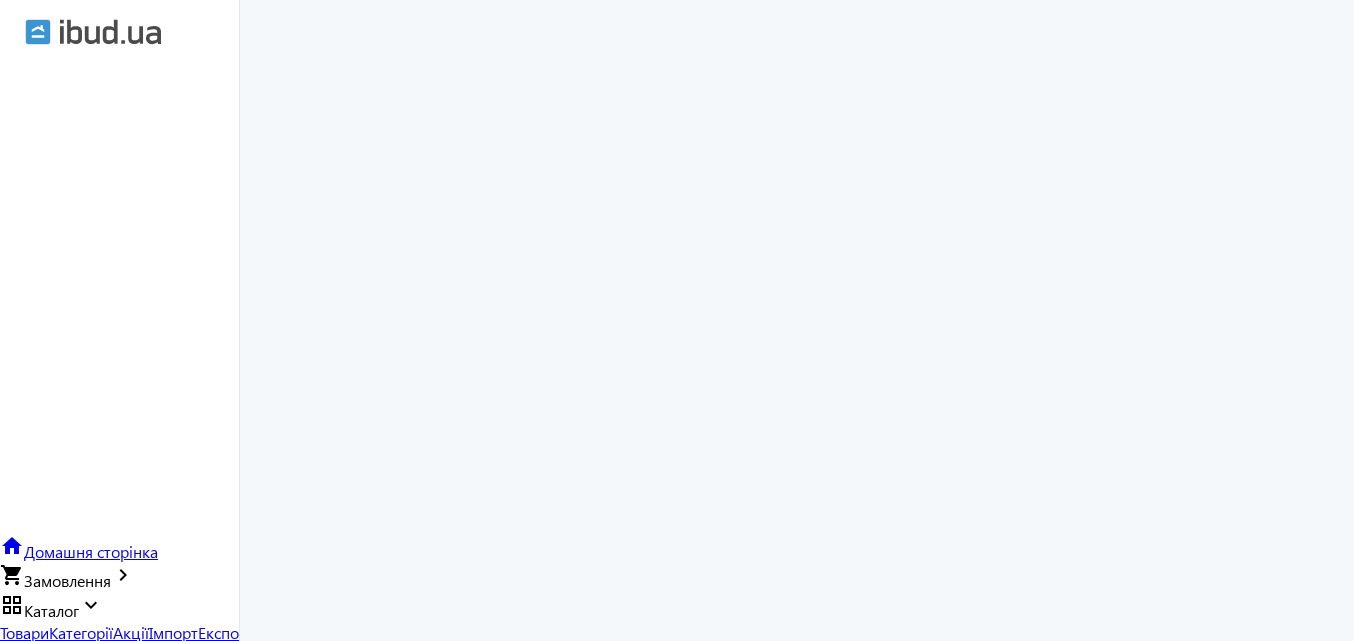 scroll, scrollTop: 4509, scrollLeft: 0, axis: vertical 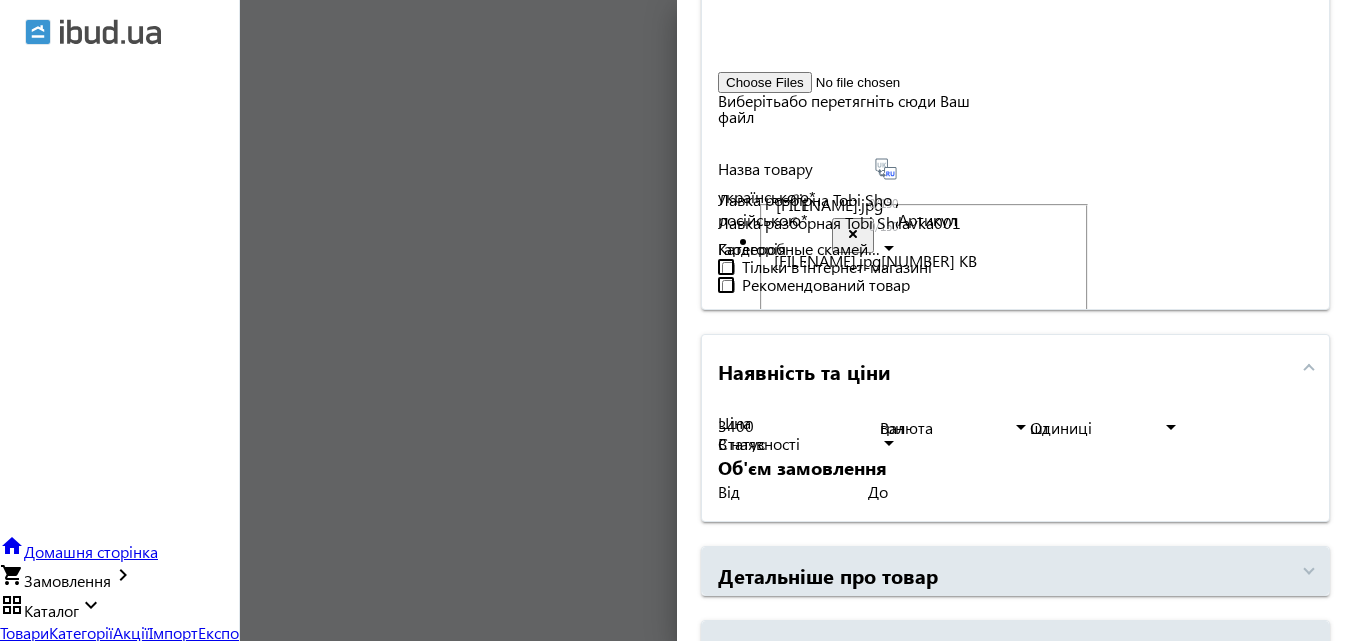 drag, startPoint x: 714, startPoint y: 274, endPoint x: 1161, endPoint y: 280, distance: 447.04025 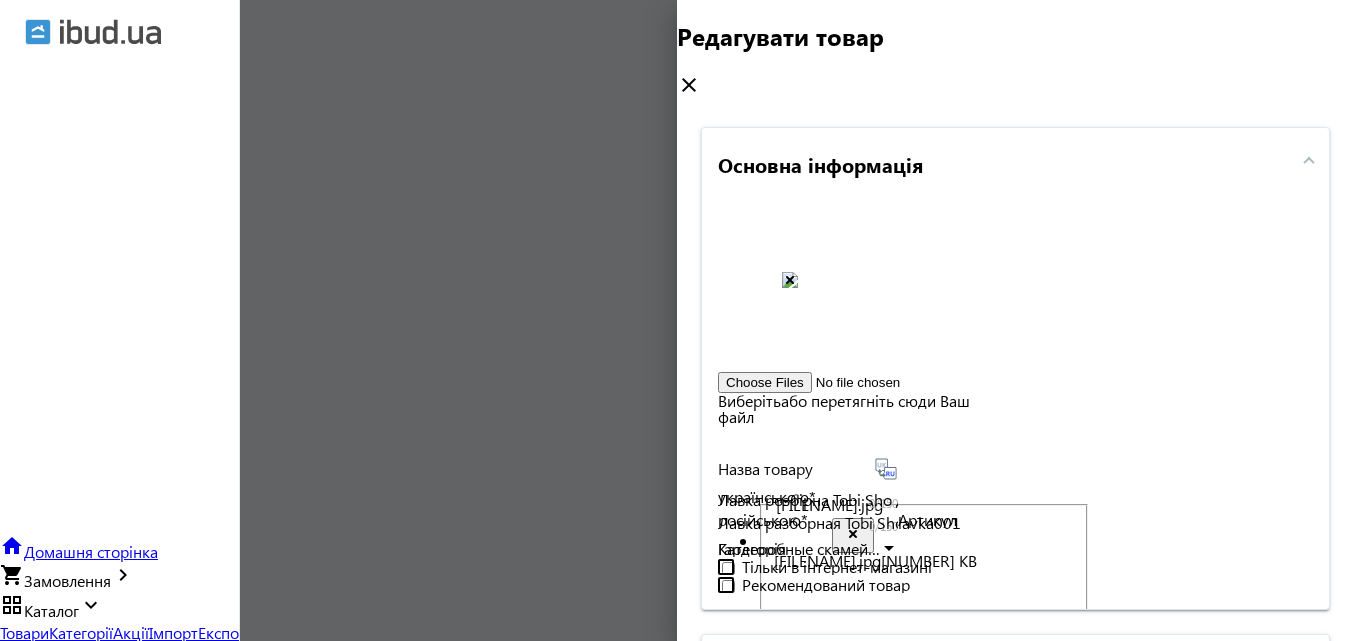 click on "close" at bounding box center (689, 85) 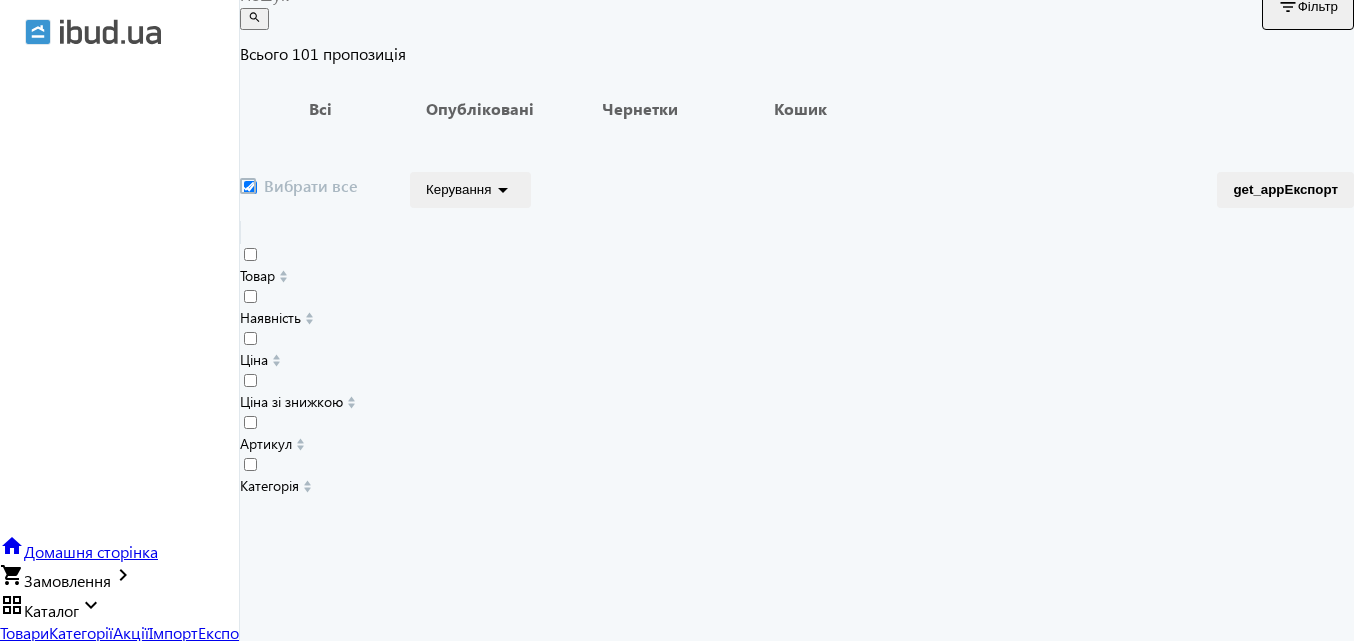scroll, scrollTop: 129, scrollLeft: 0, axis: vertical 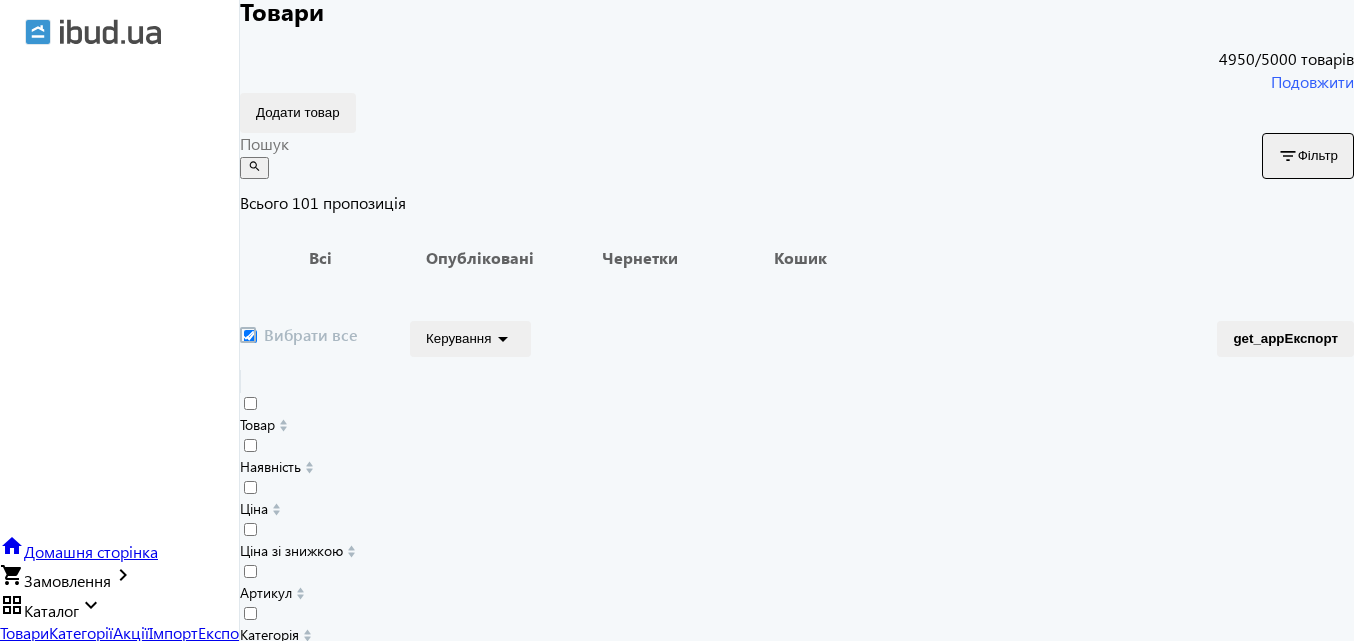 click at bounding box center (743, 144) 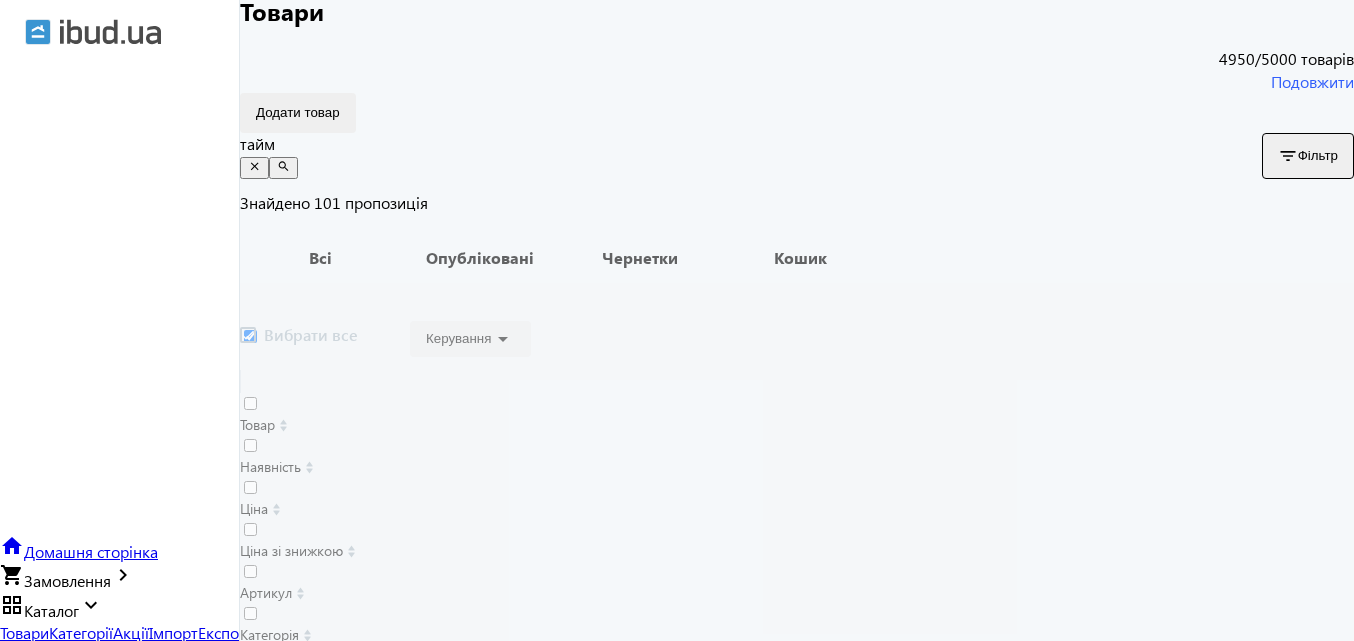 scroll, scrollTop: 0, scrollLeft: 0, axis: both 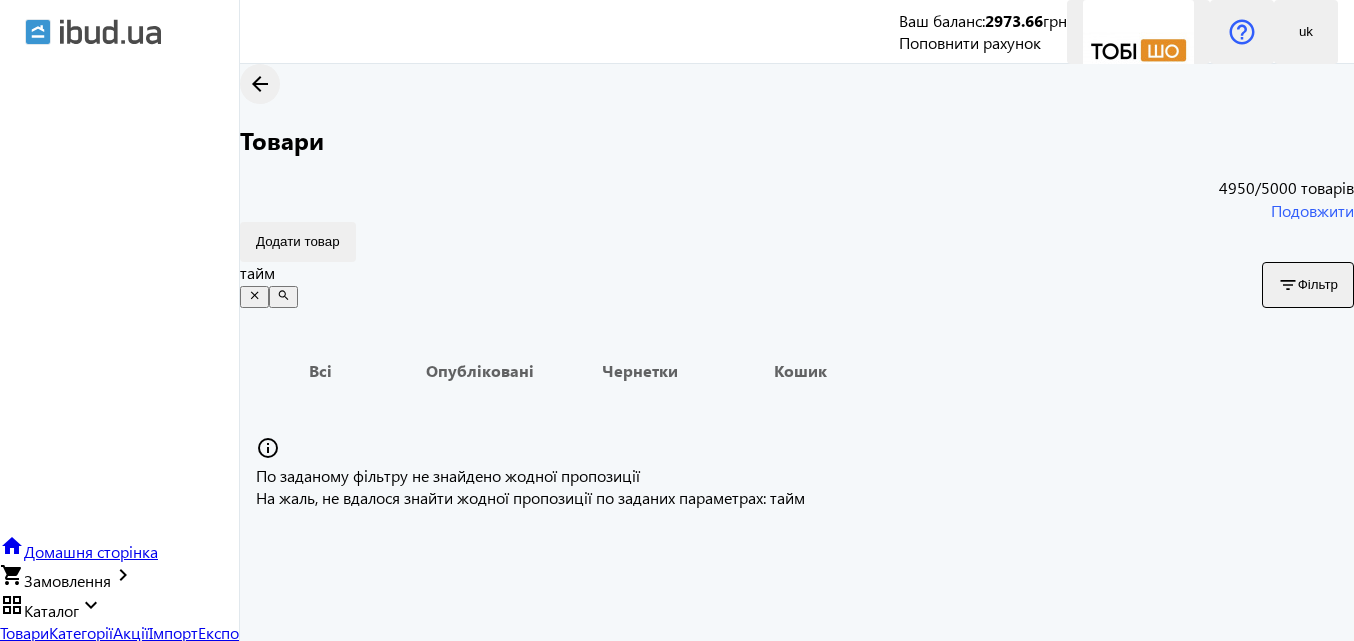 type on "тайм" 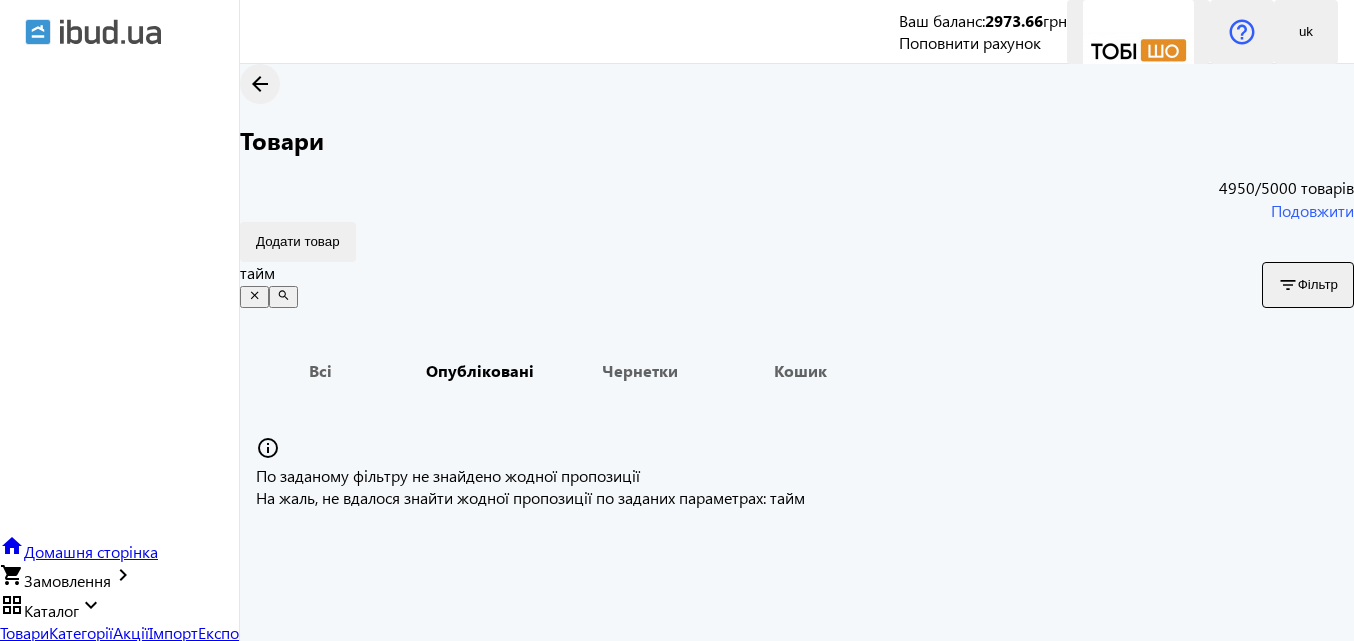 click on "Опубліковані" at bounding box center [480, 371] 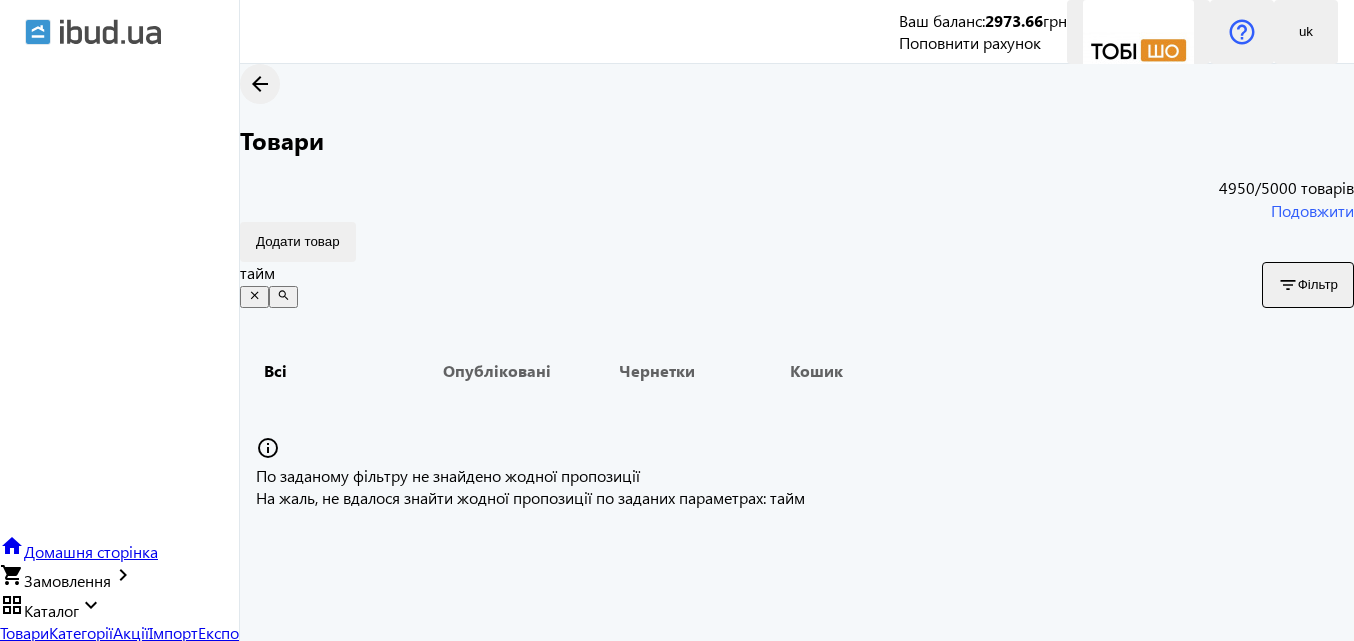 click on "Всі" at bounding box center (275, 371) 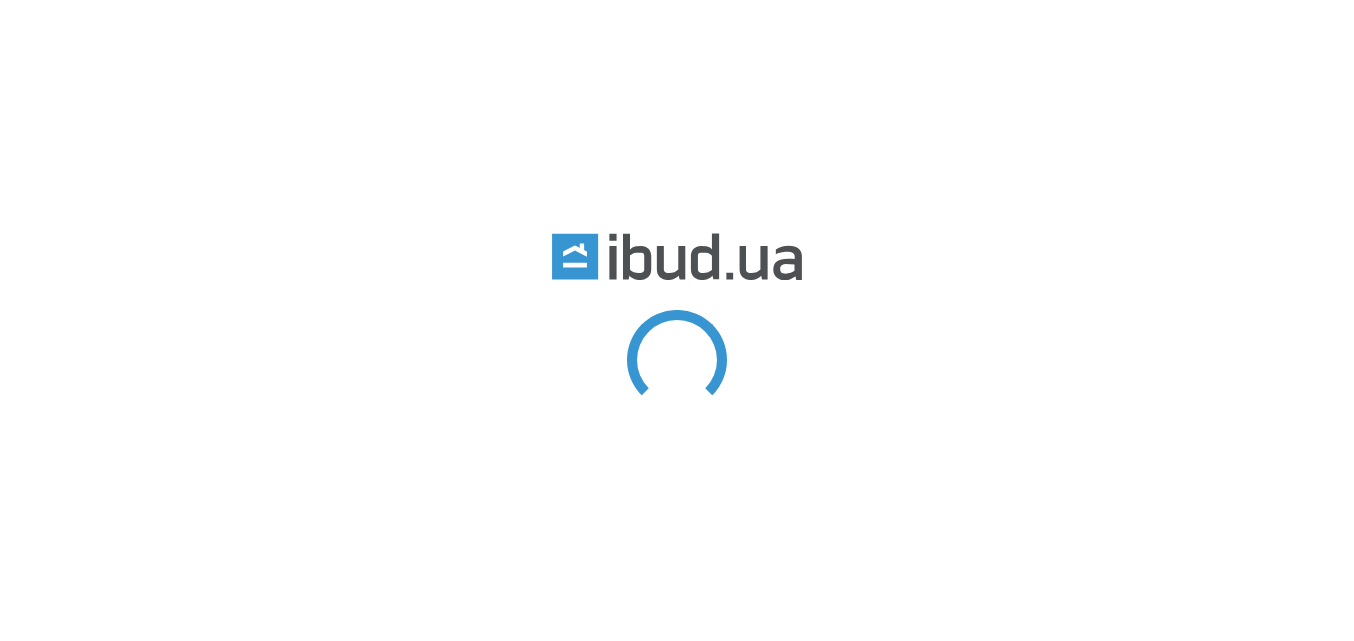 scroll, scrollTop: 0, scrollLeft: 0, axis: both 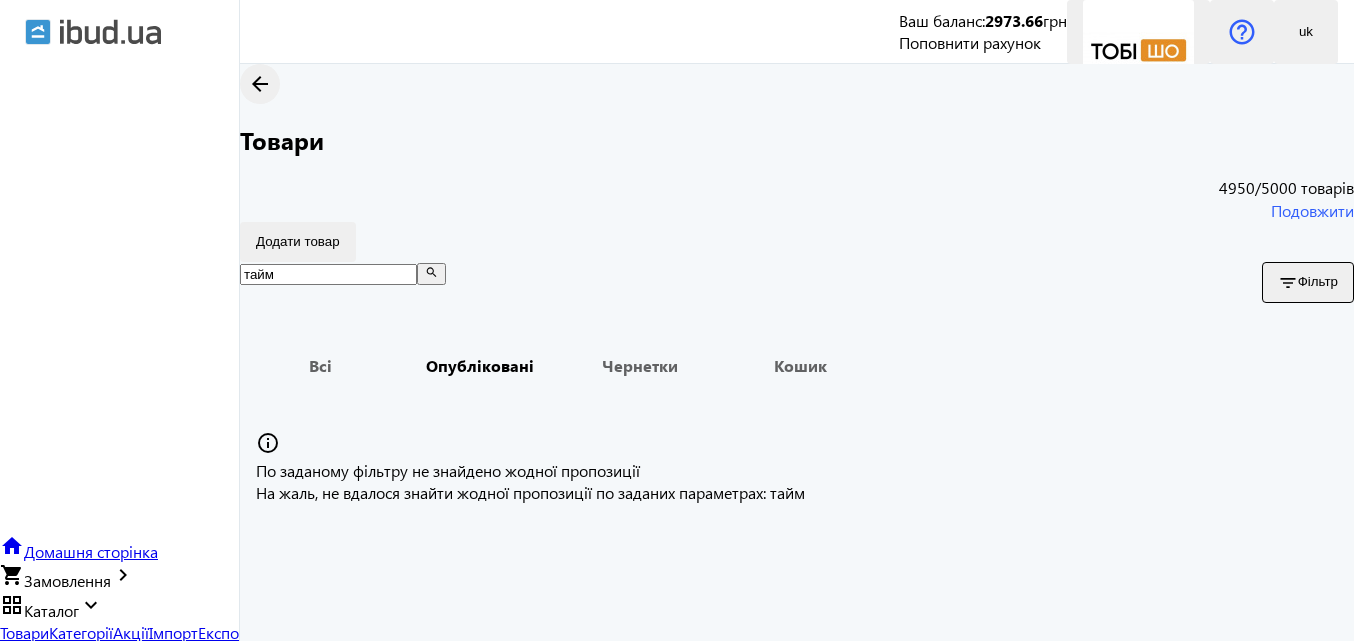 click on "Опубліковані" at bounding box center [480, 366] 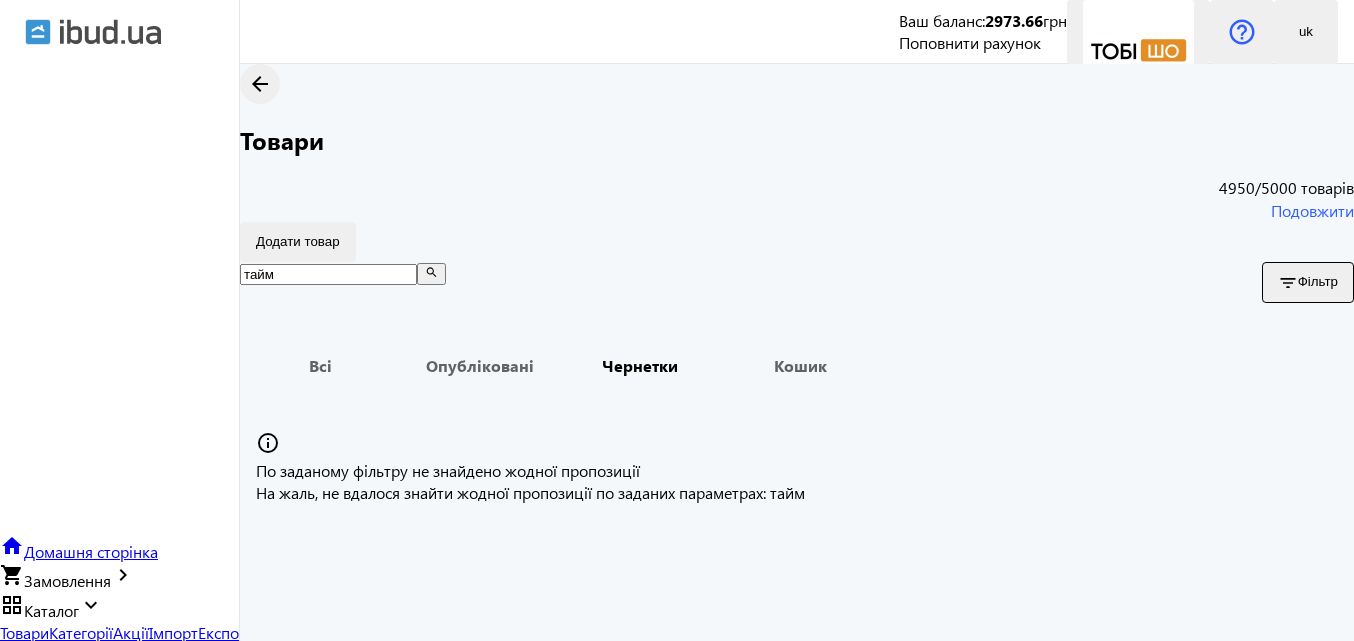 click on "Чернетки" at bounding box center [640, 366] 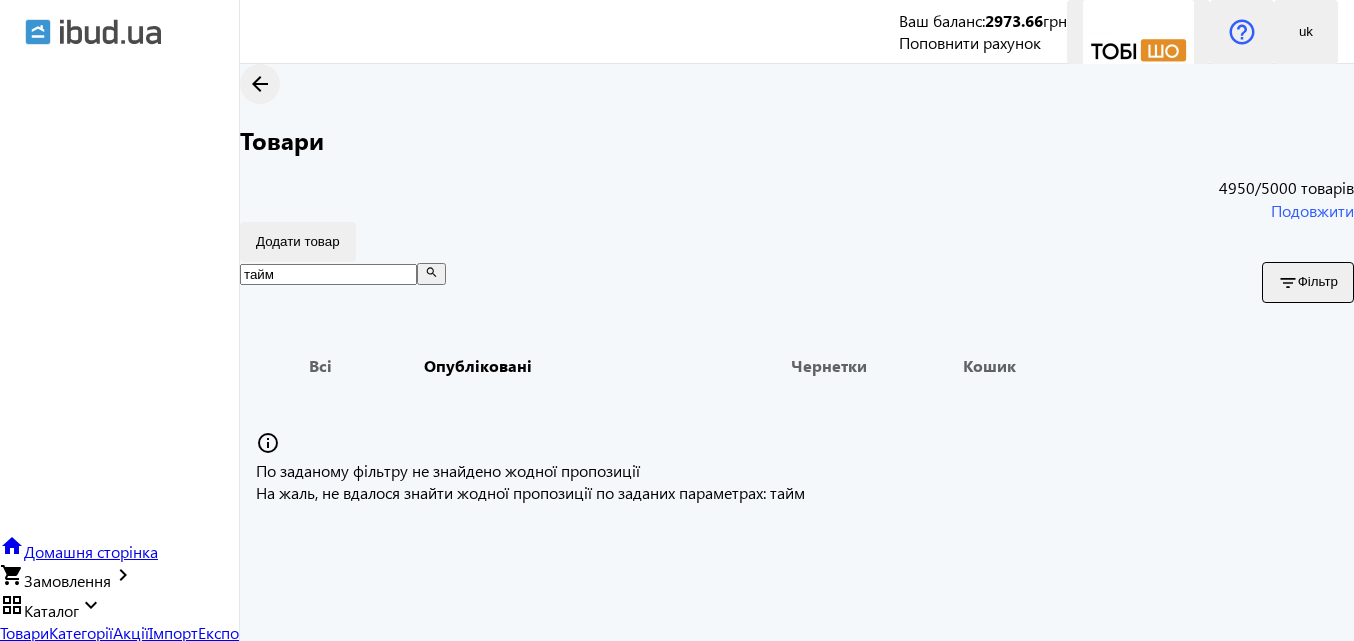 click on "Опубліковані" at bounding box center [478, 366] 